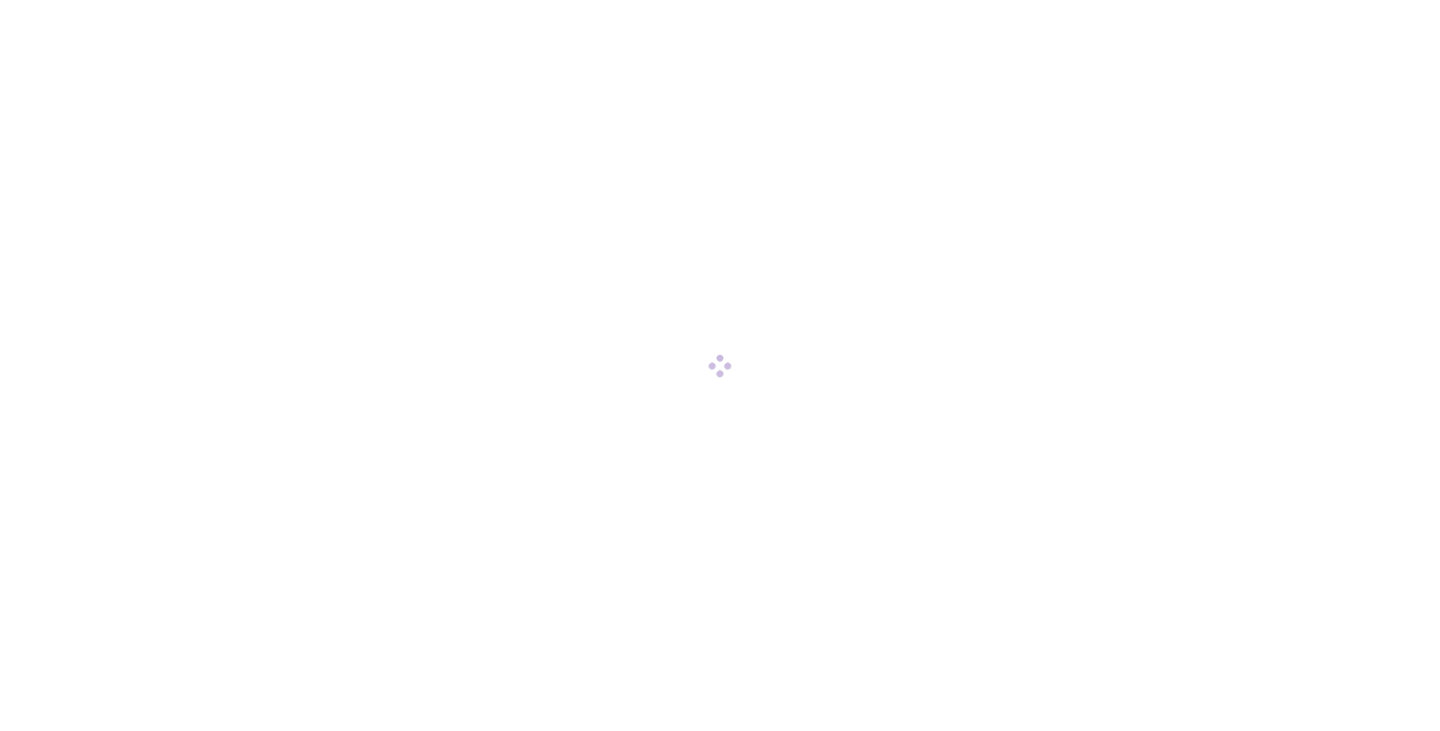 scroll, scrollTop: 0, scrollLeft: 0, axis: both 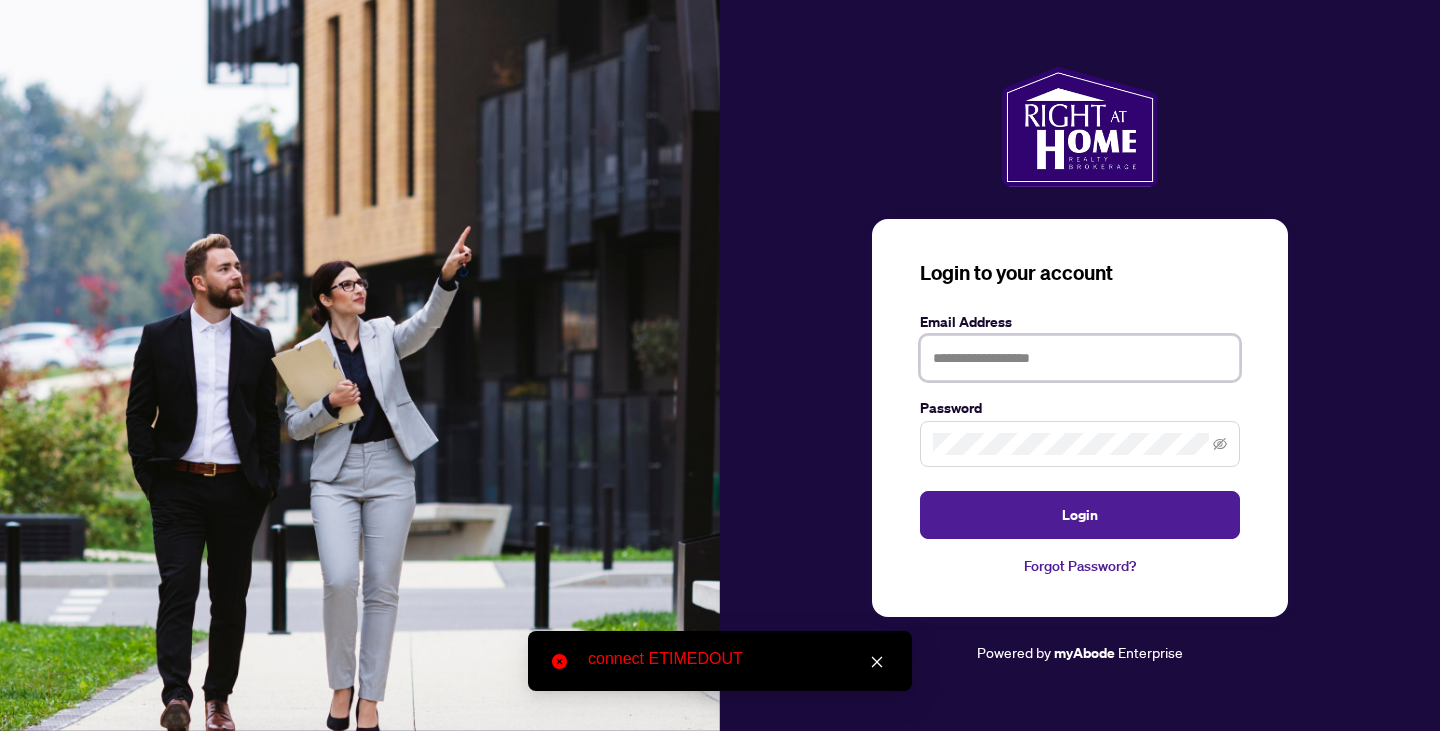type on "**********" 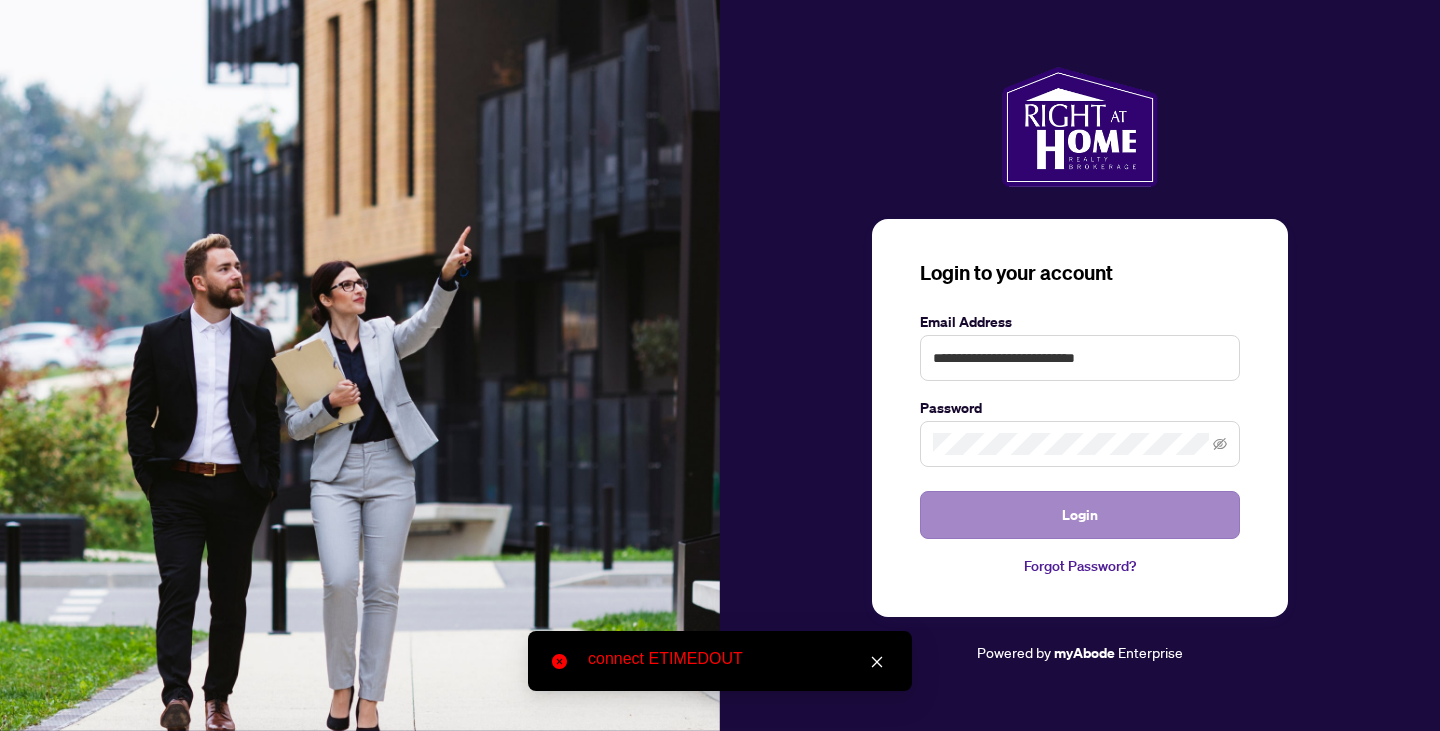 click on "Login" at bounding box center [1080, 515] 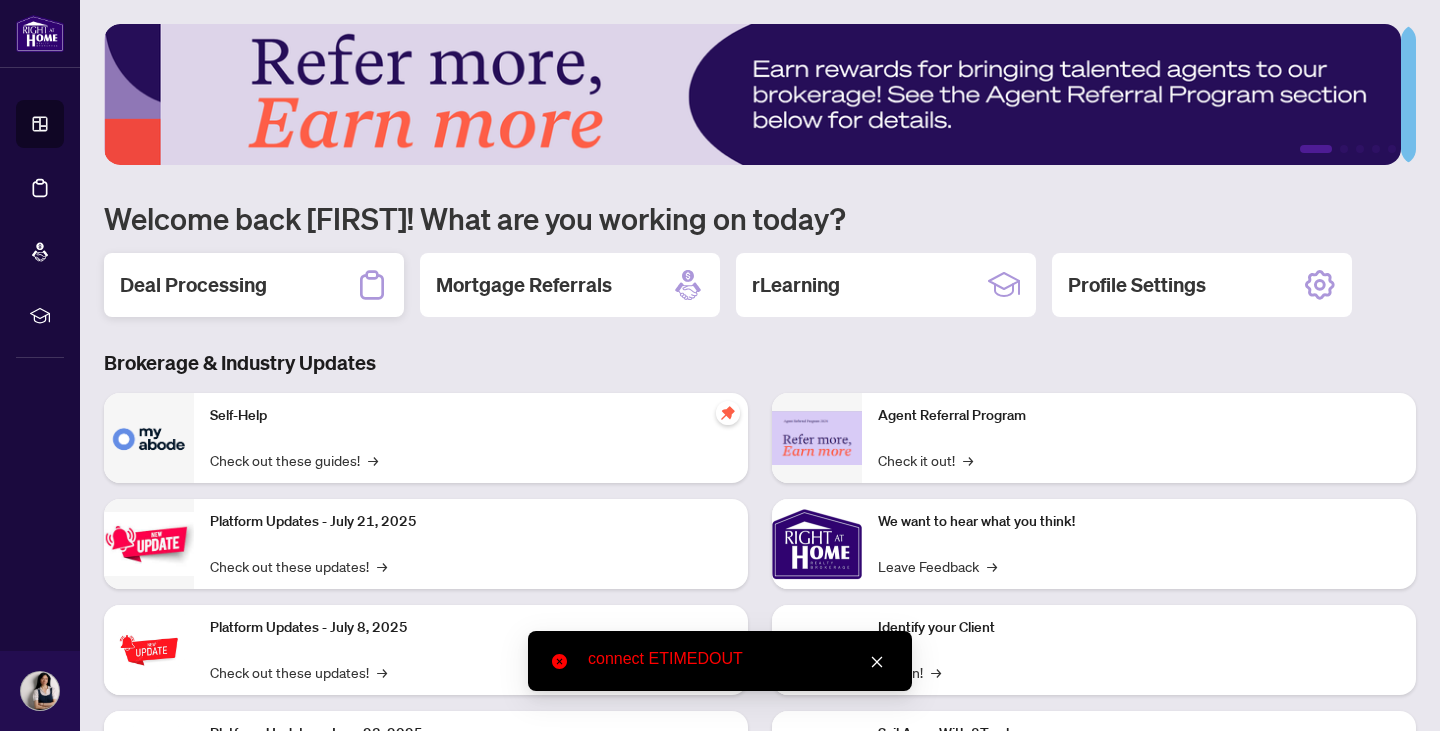 click on "Deal Processing" at bounding box center [193, 285] 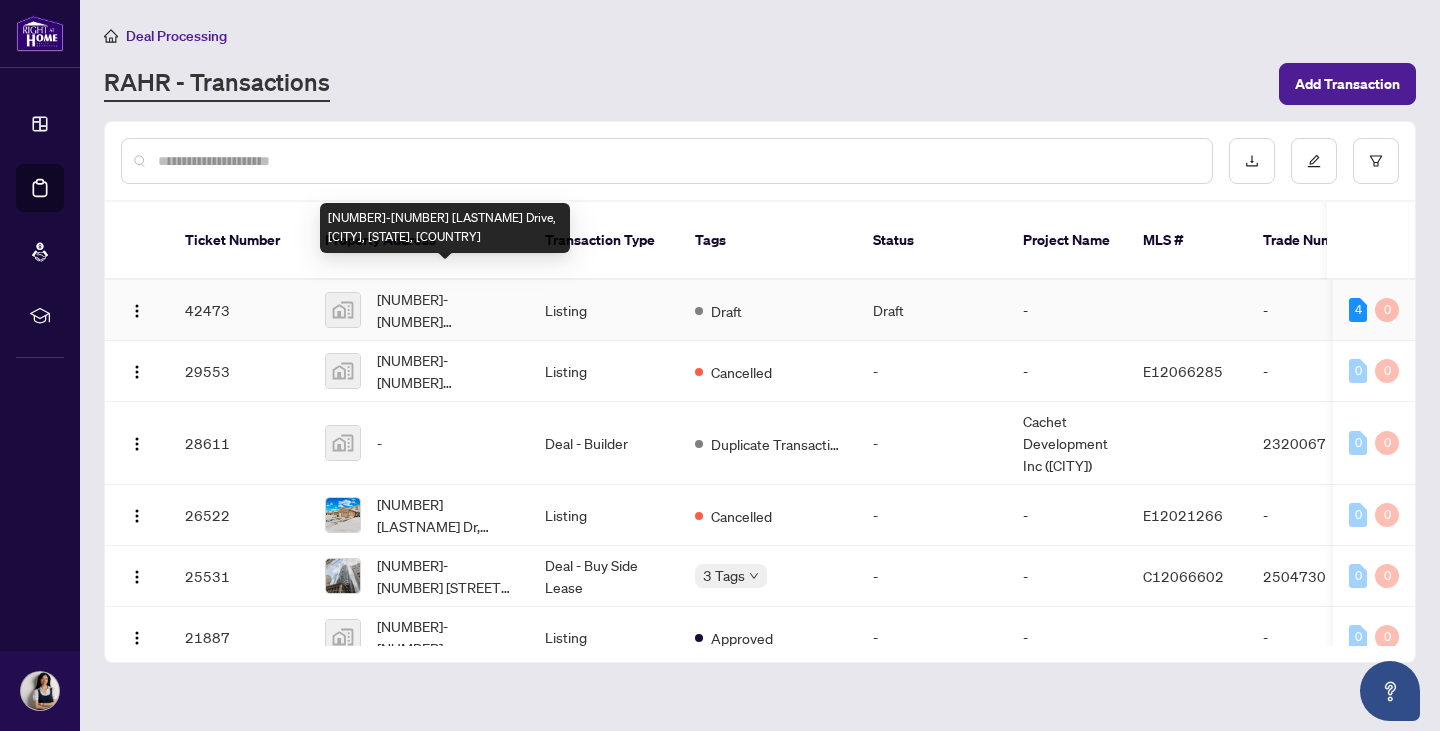 click on "[NUMBER] [STREET], [CITY], [COUNTRY]" at bounding box center [445, 310] 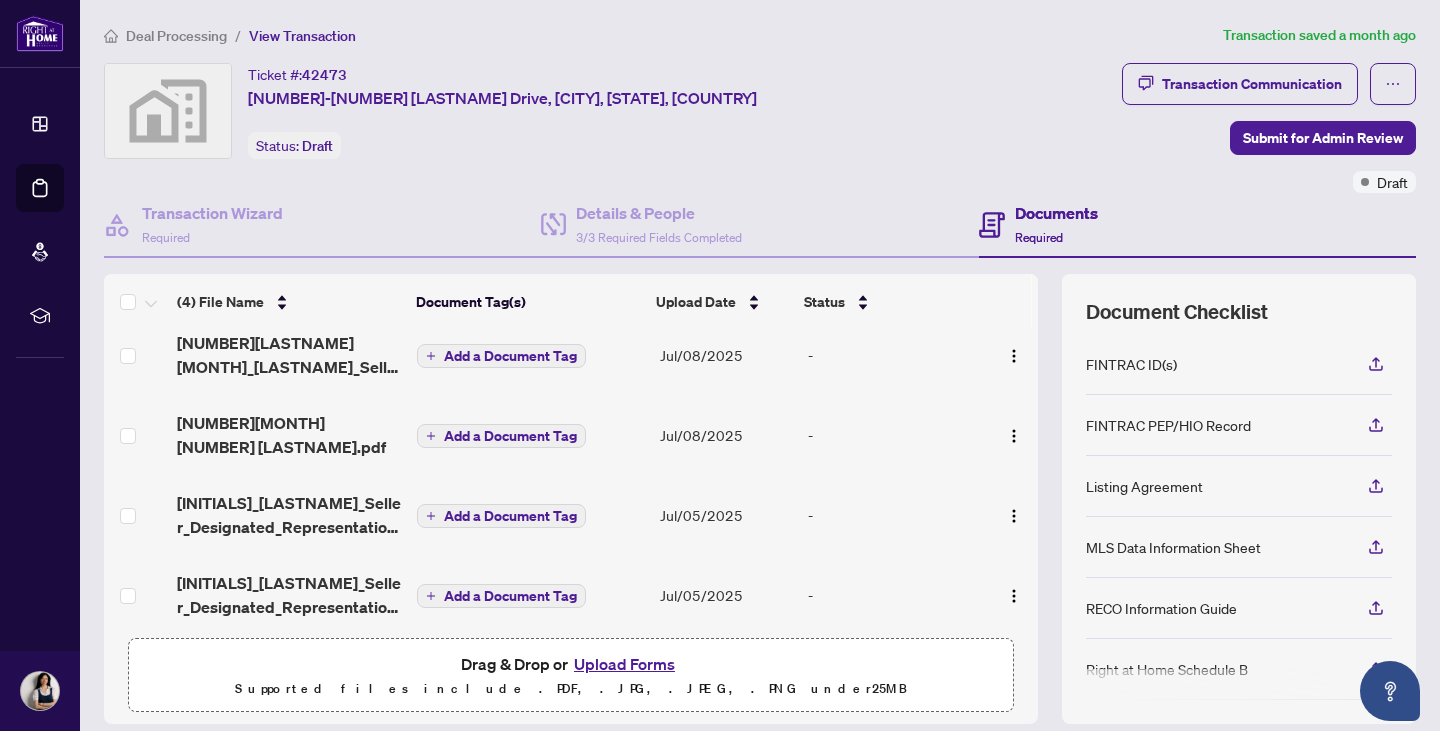 scroll, scrollTop: 13, scrollLeft: 0, axis: vertical 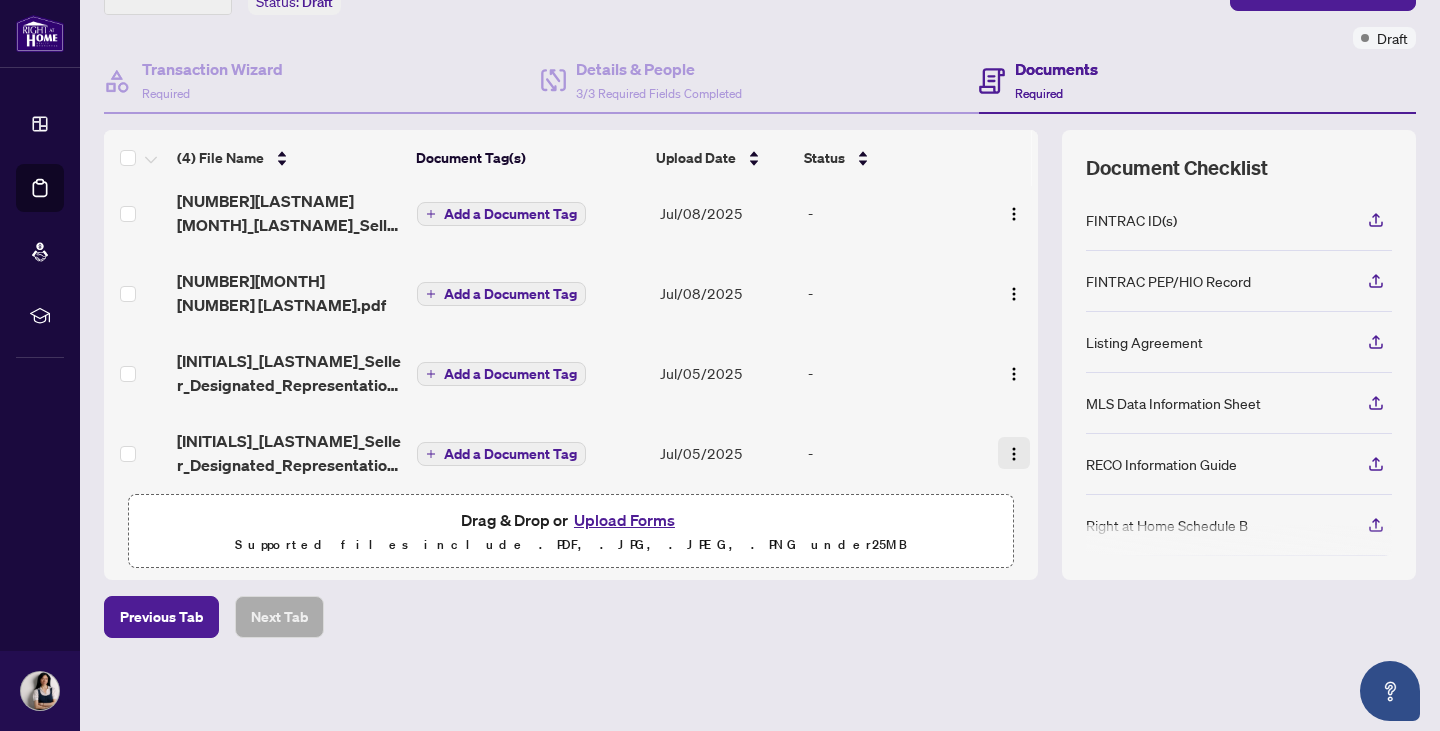 click at bounding box center (1014, 454) 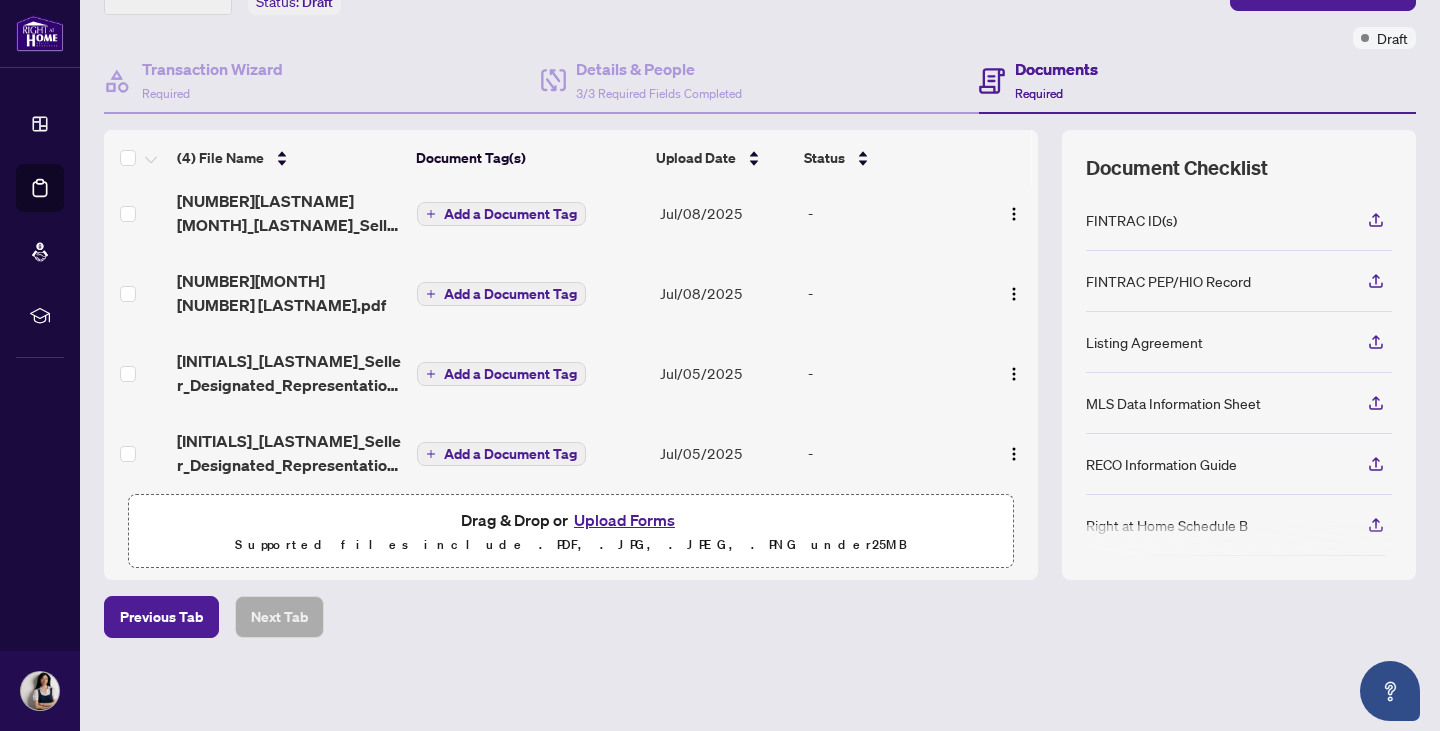 click on "-" at bounding box center (892, 453) 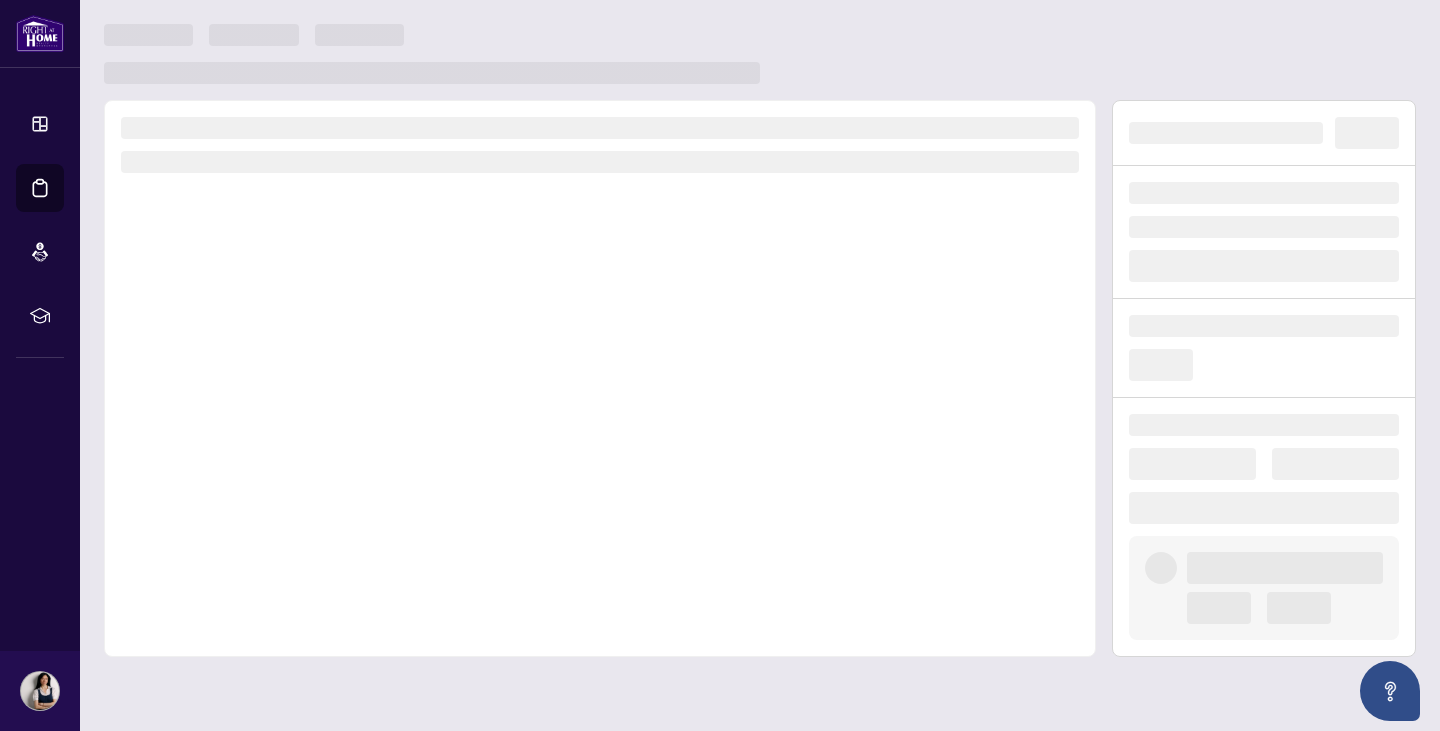 scroll, scrollTop: 0, scrollLeft: 0, axis: both 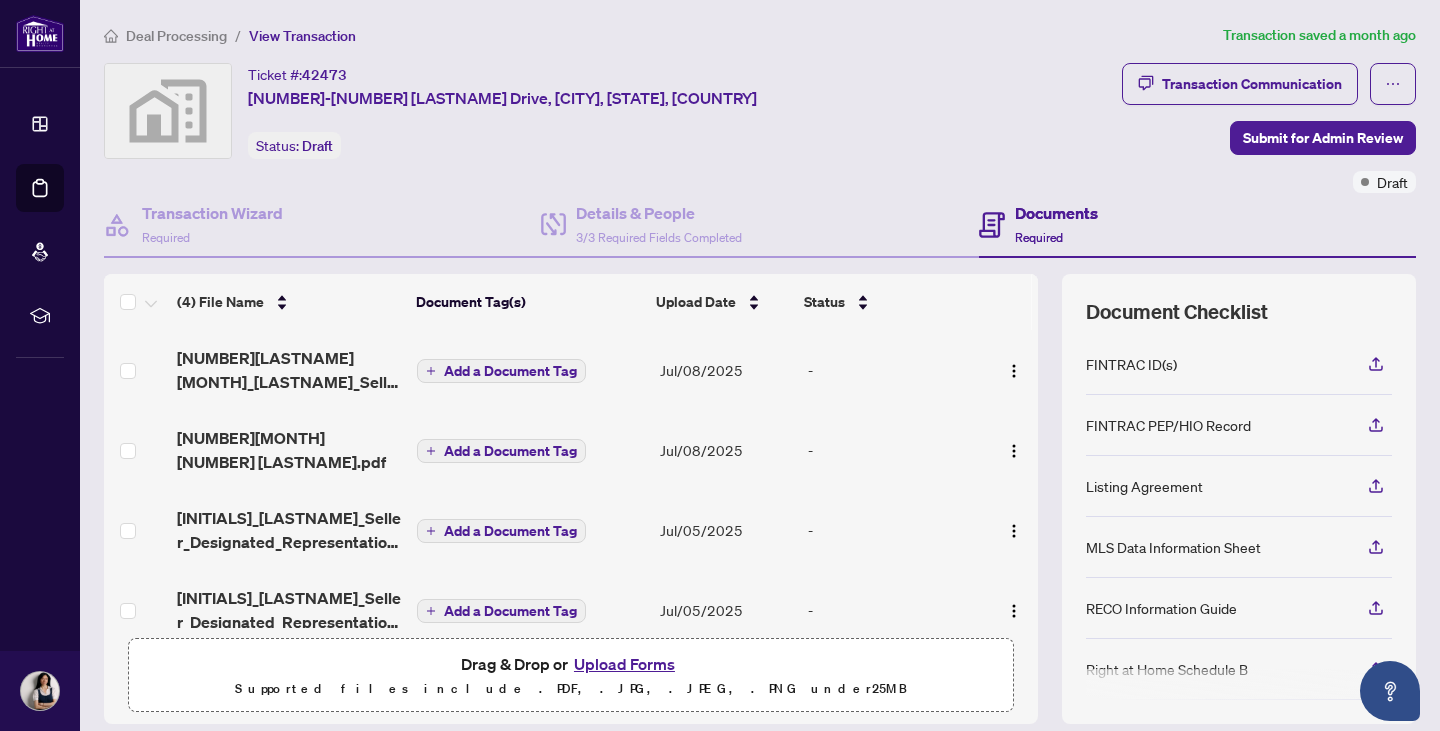 click on "Upload Forms" at bounding box center (624, 664) 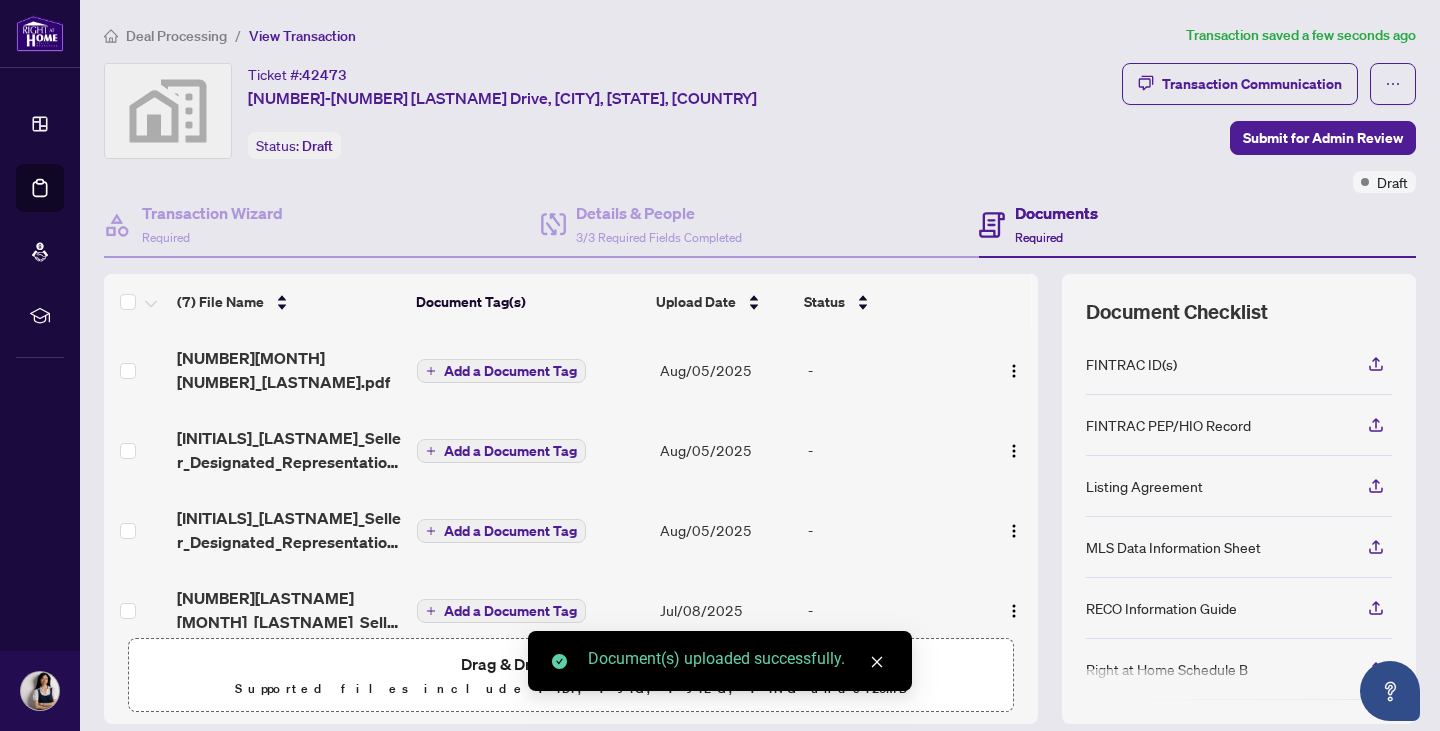 scroll, scrollTop: 0, scrollLeft: 0, axis: both 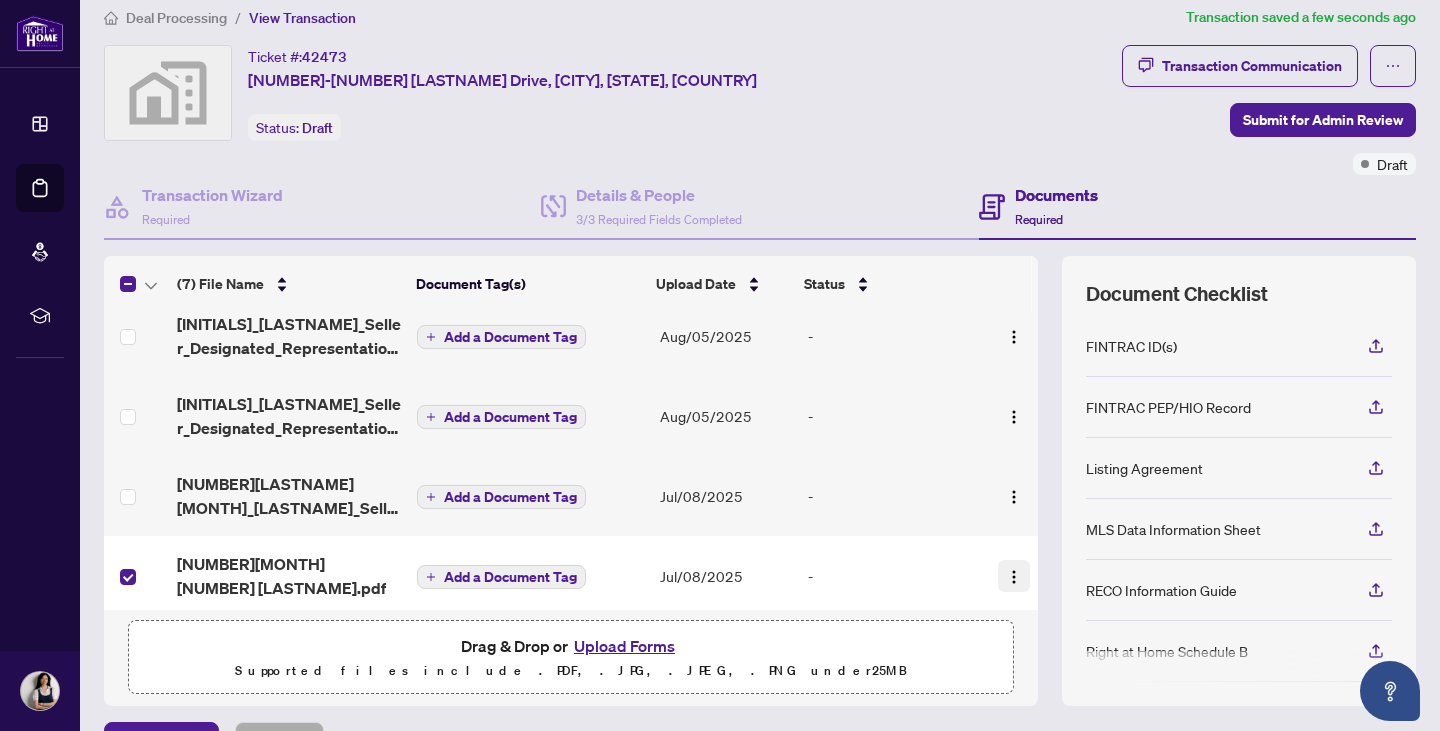 click at bounding box center [1014, 577] 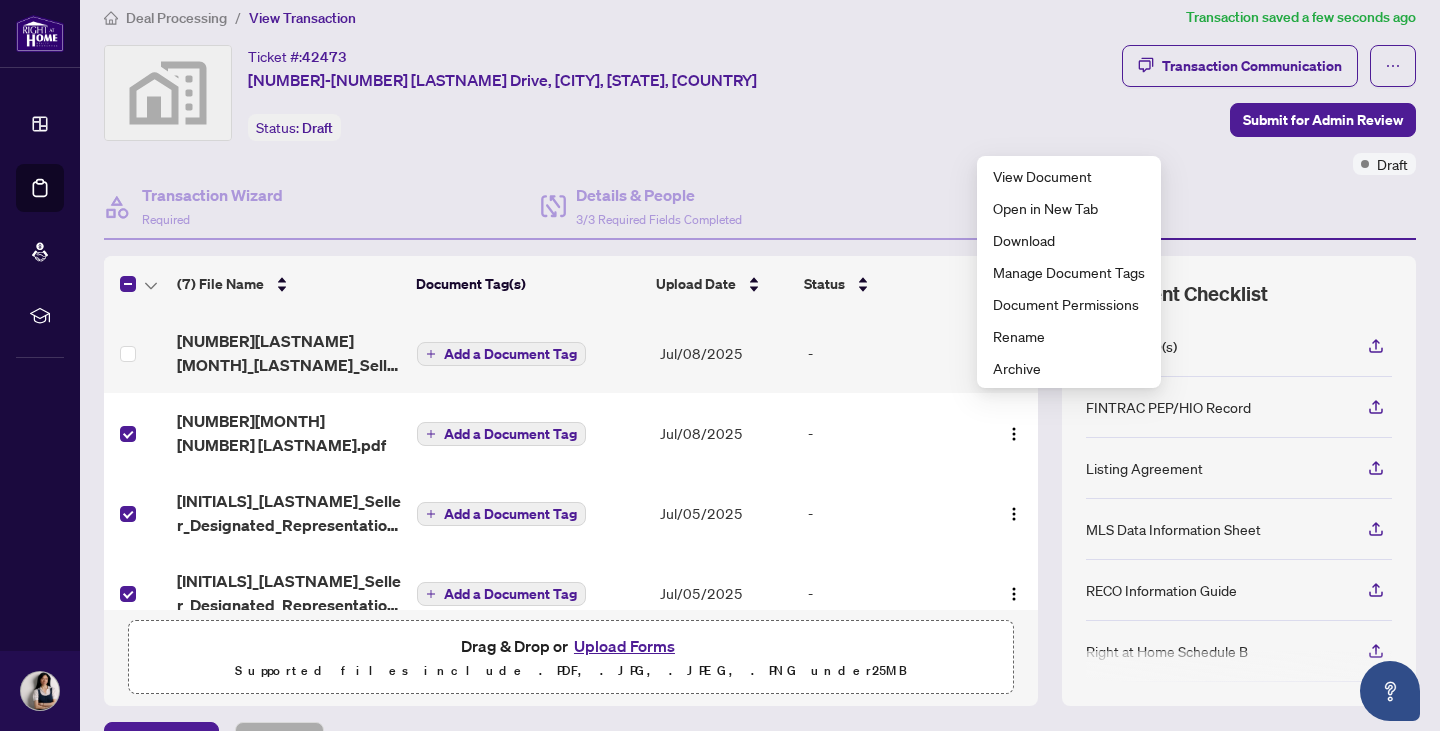 scroll, scrollTop: 237, scrollLeft: 0, axis: vertical 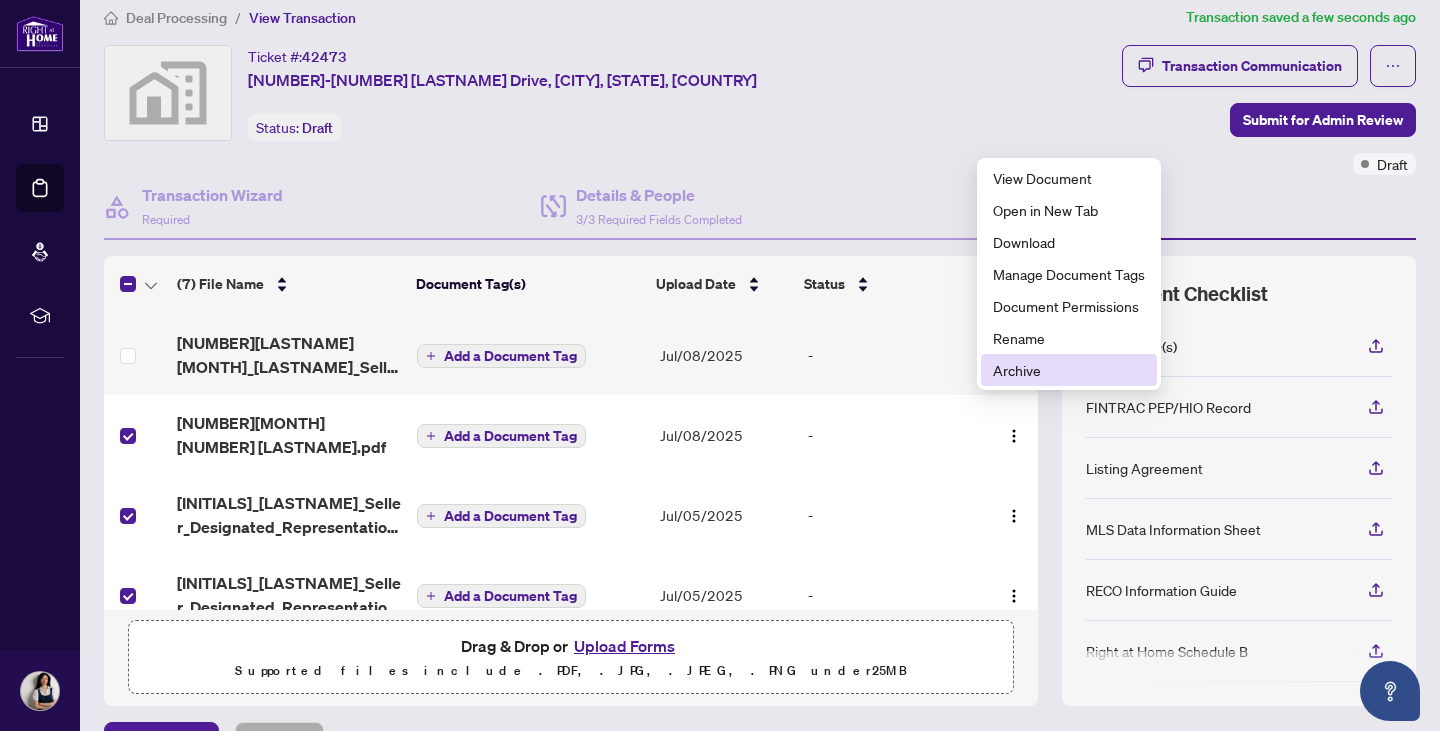 click on "Archive" at bounding box center [1069, 370] 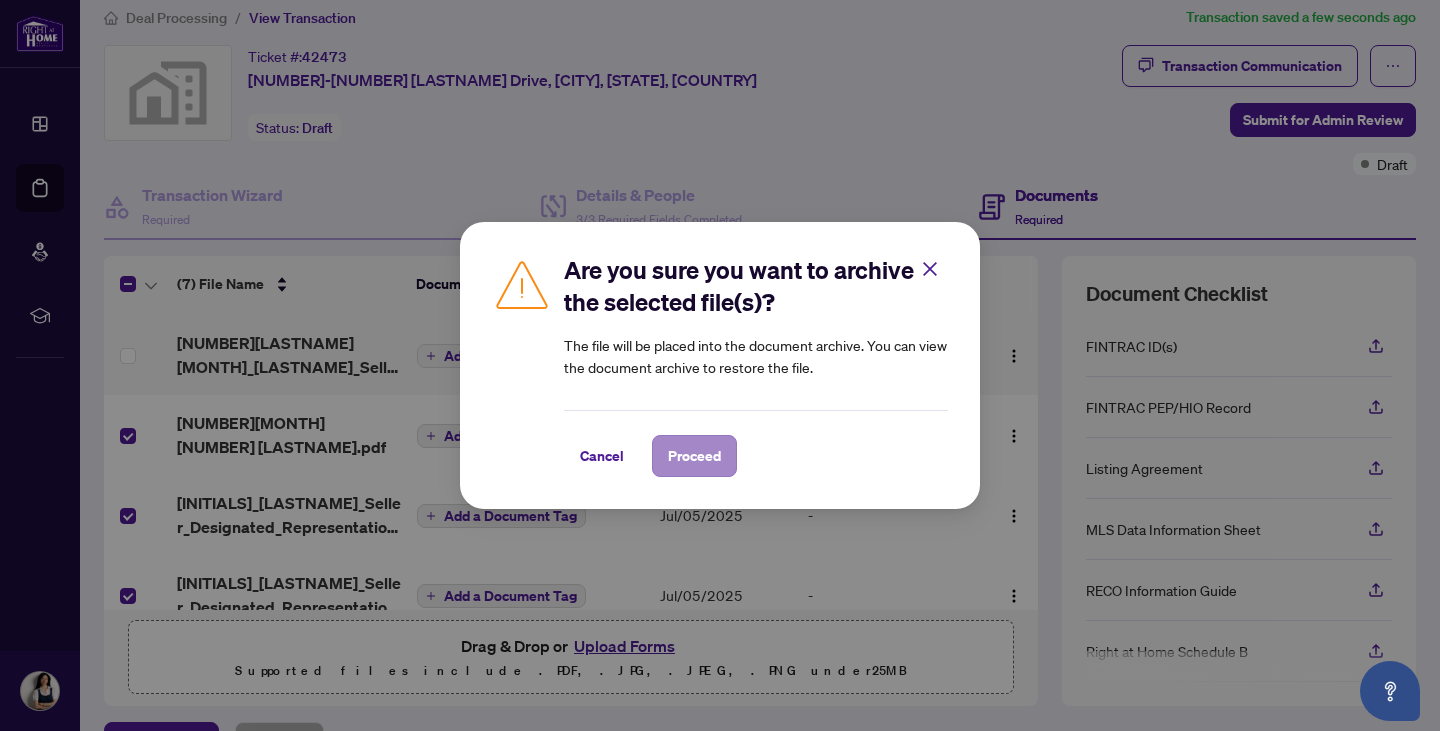 click on "Proceed" at bounding box center (694, 456) 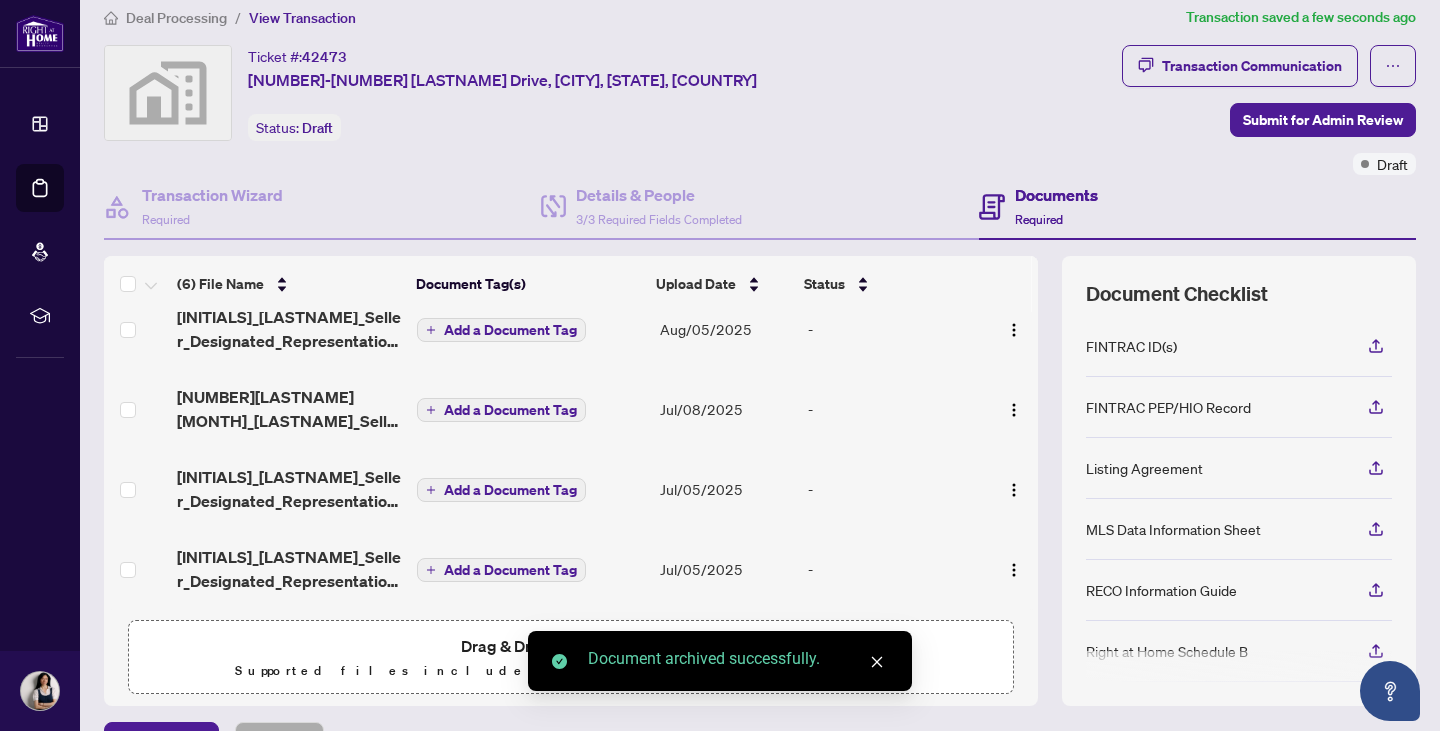 scroll, scrollTop: 173, scrollLeft: 0, axis: vertical 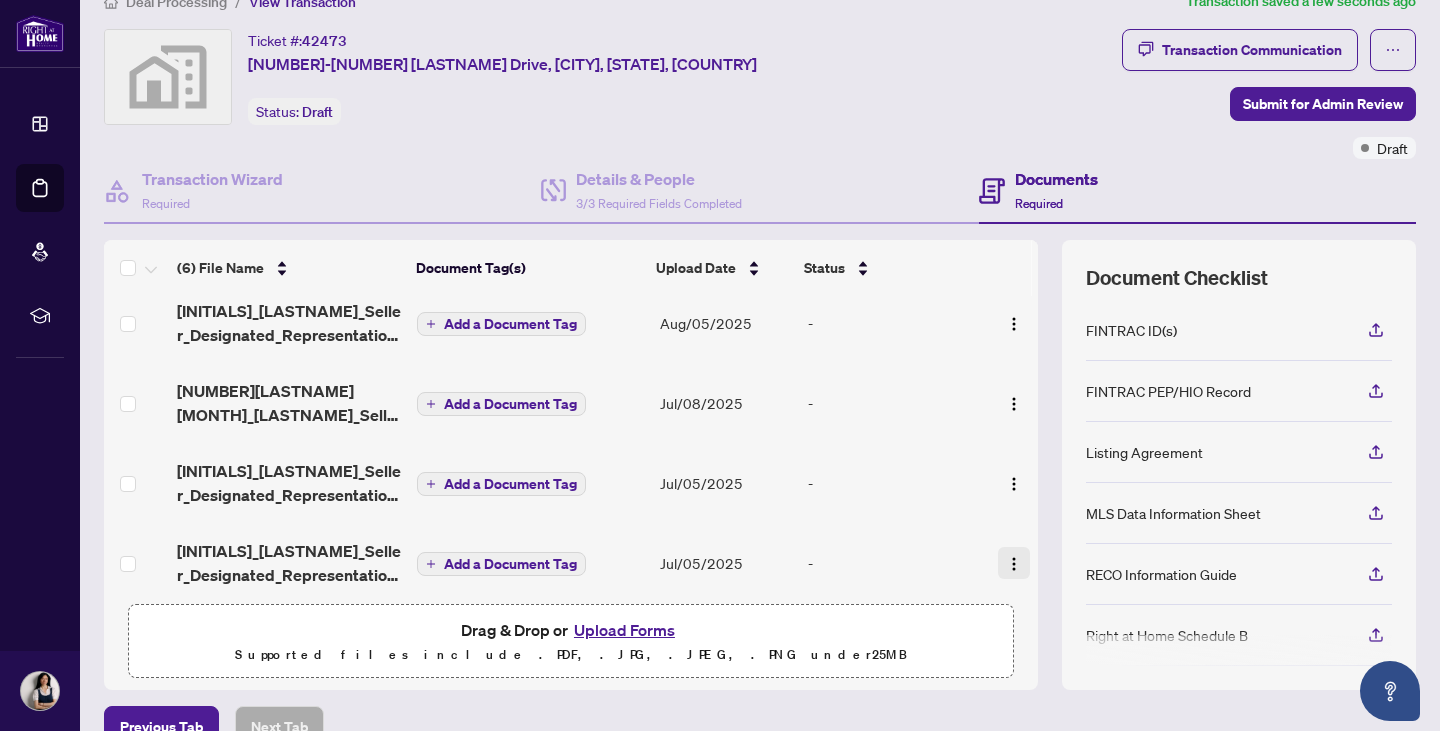click at bounding box center [1014, 564] 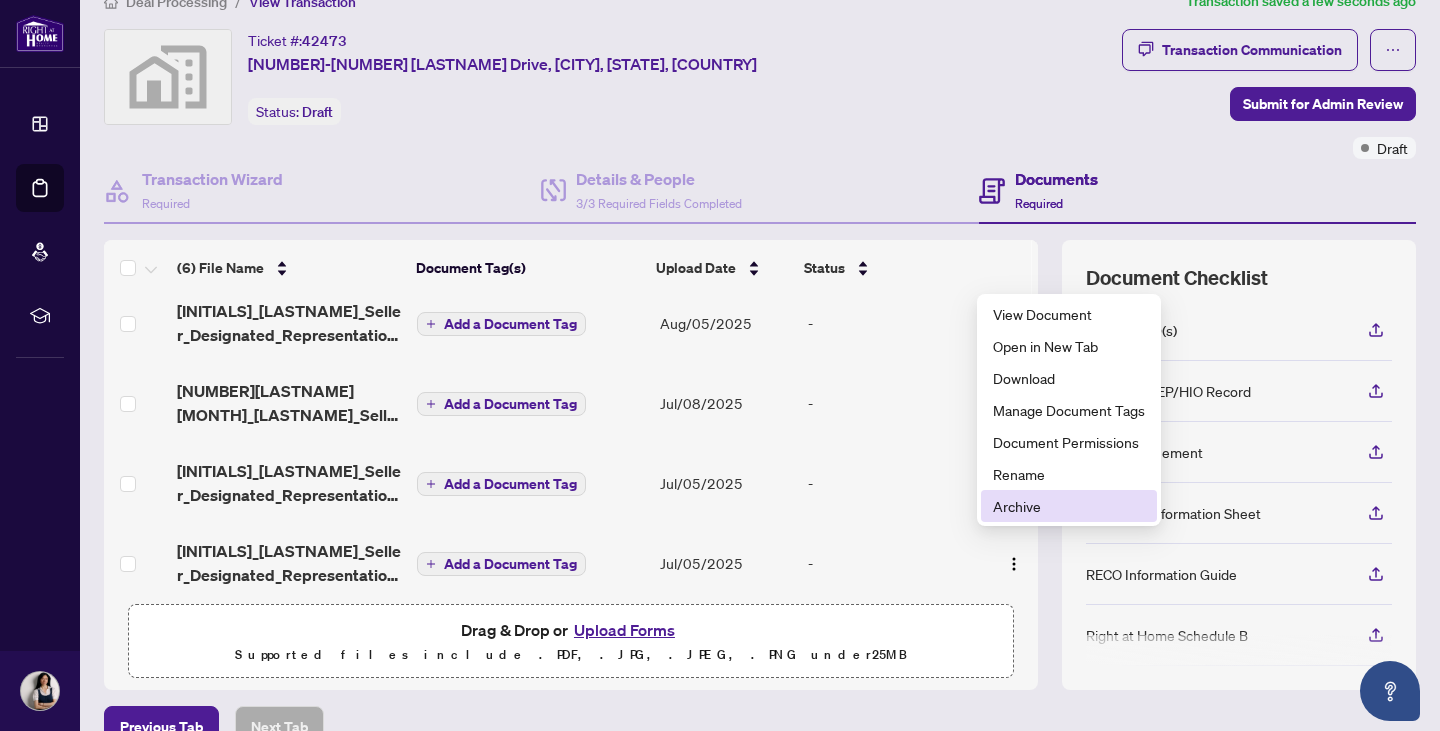 click on "Archive" at bounding box center [1069, 506] 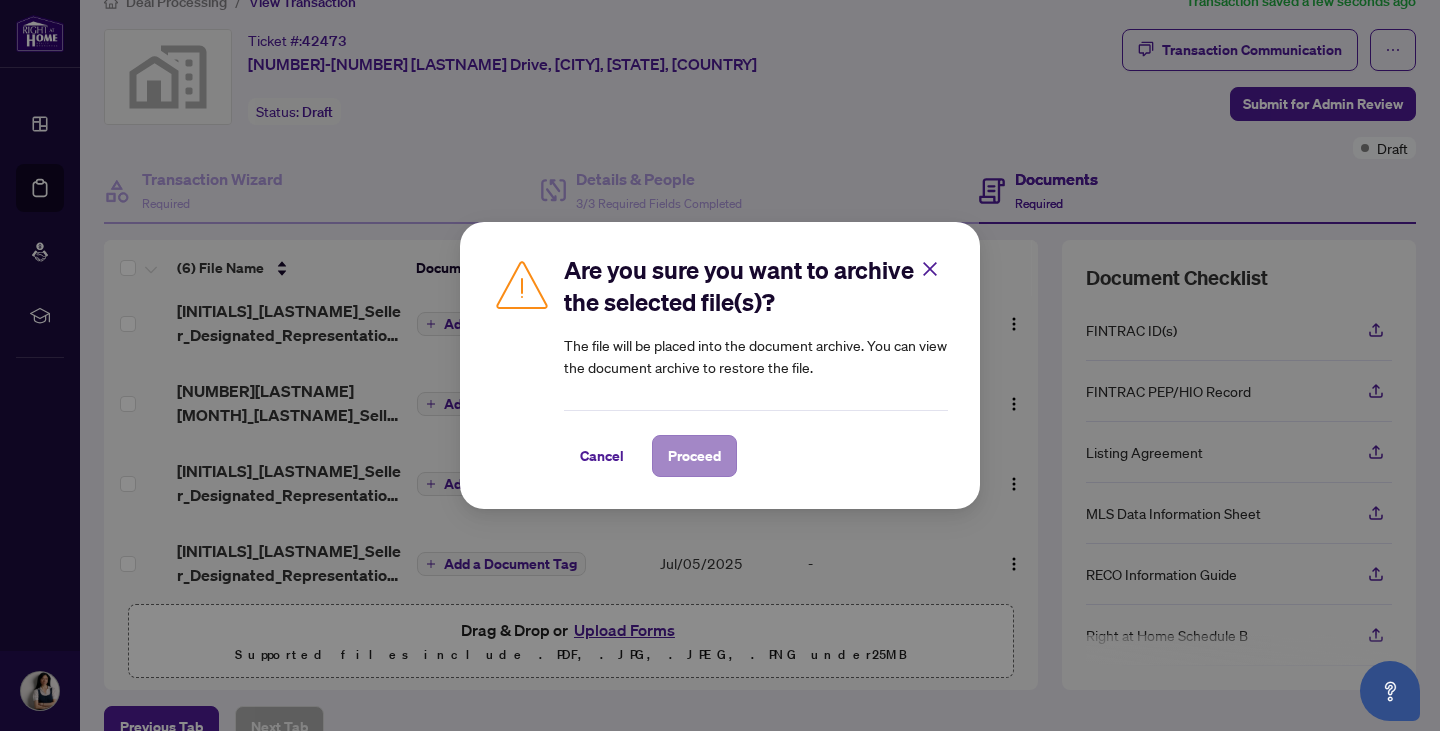 click on "Proceed" at bounding box center (694, 456) 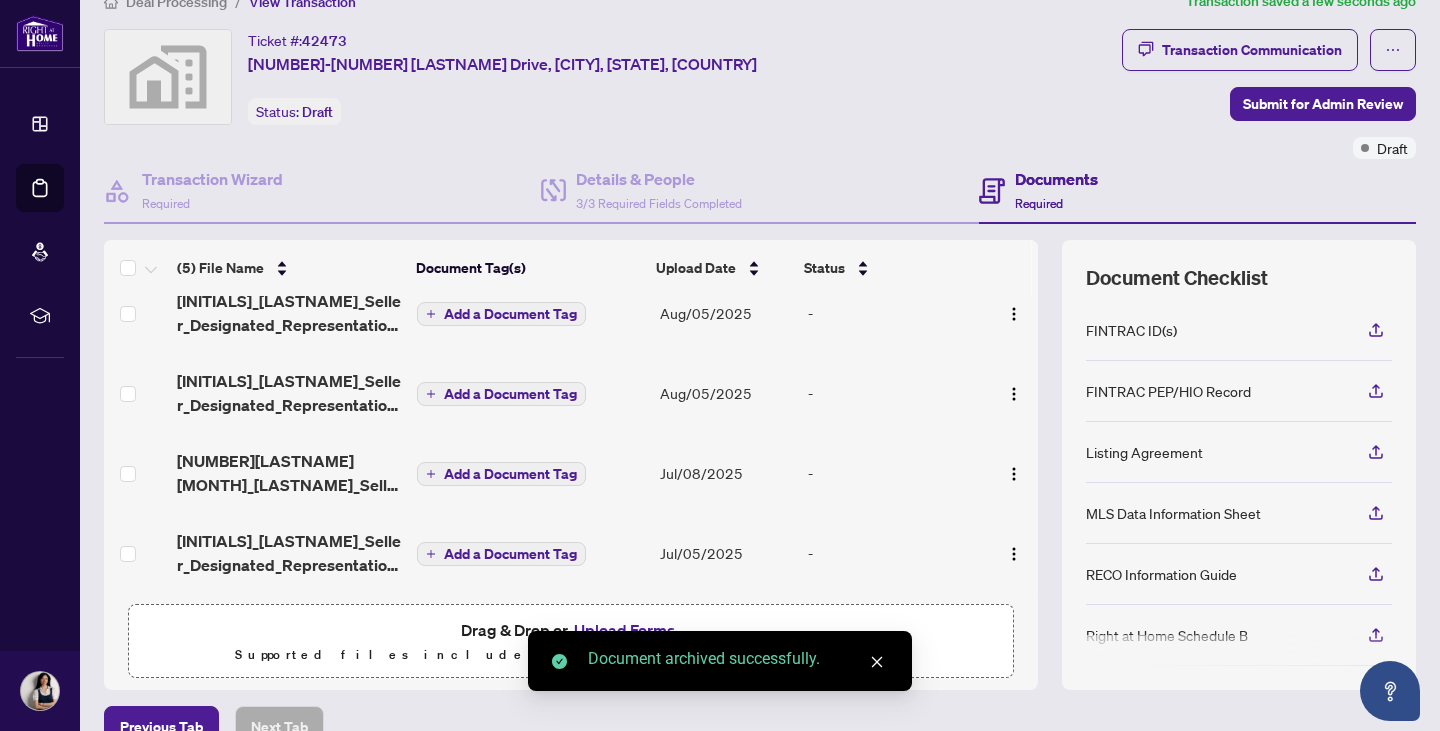 scroll, scrollTop: 93, scrollLeft: 0, axis: vertical 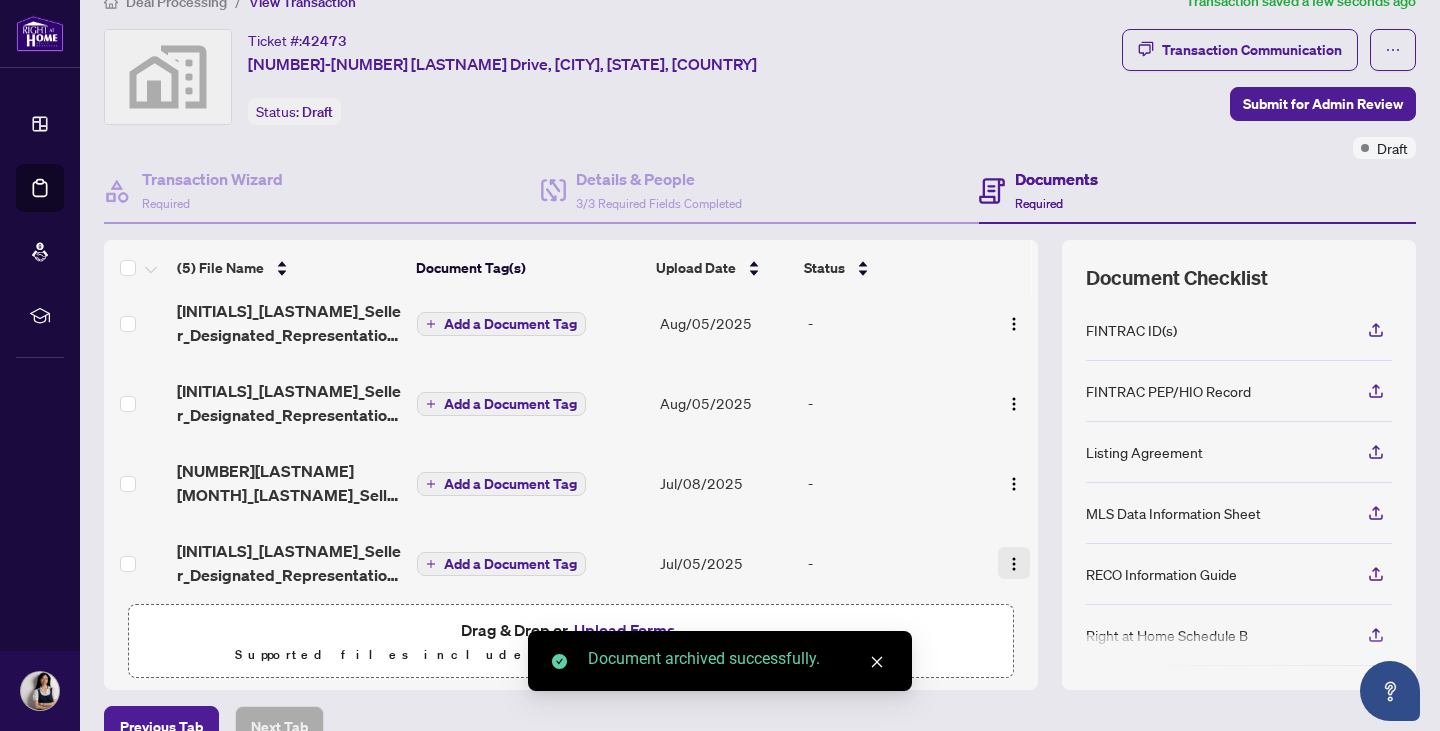 click at bounding box center [1014, 564] 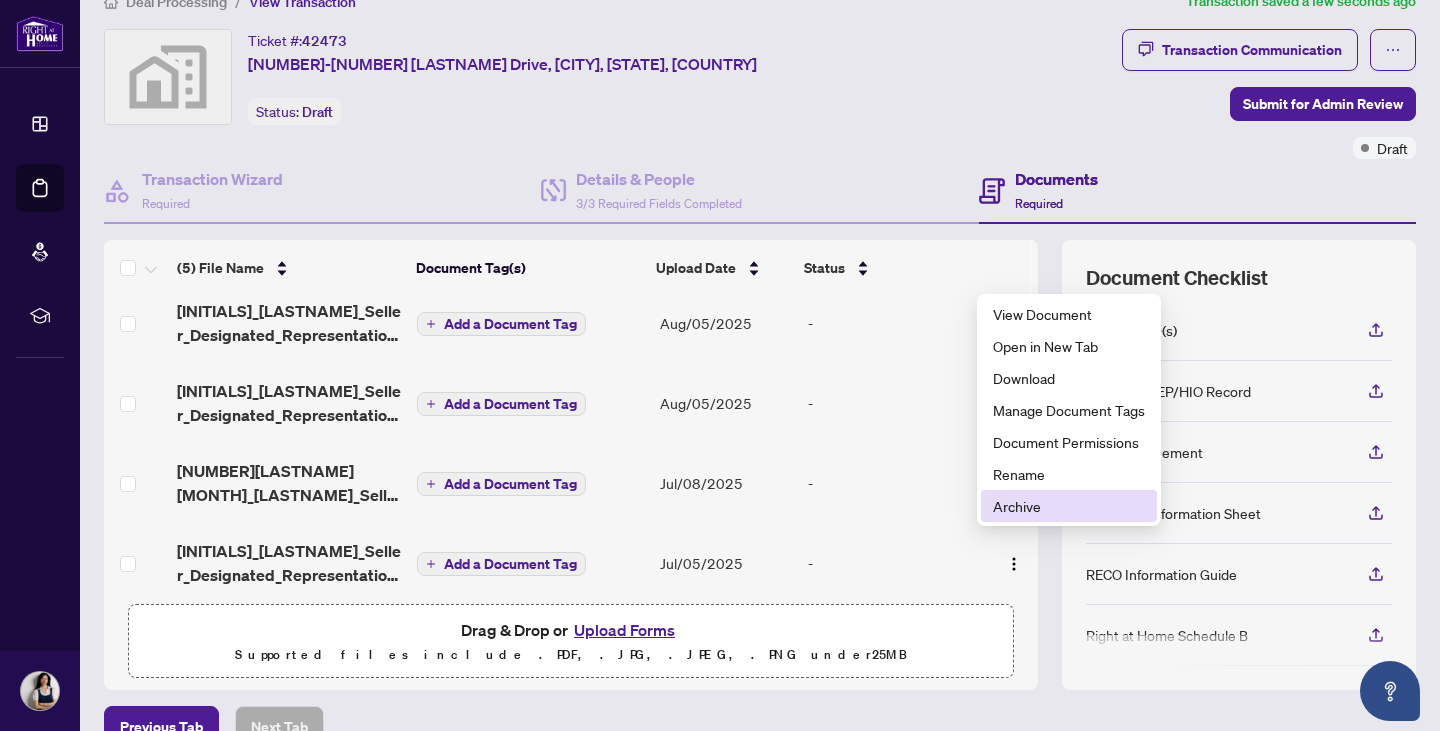 click on "Archive" at bounding box center [1069, 506] 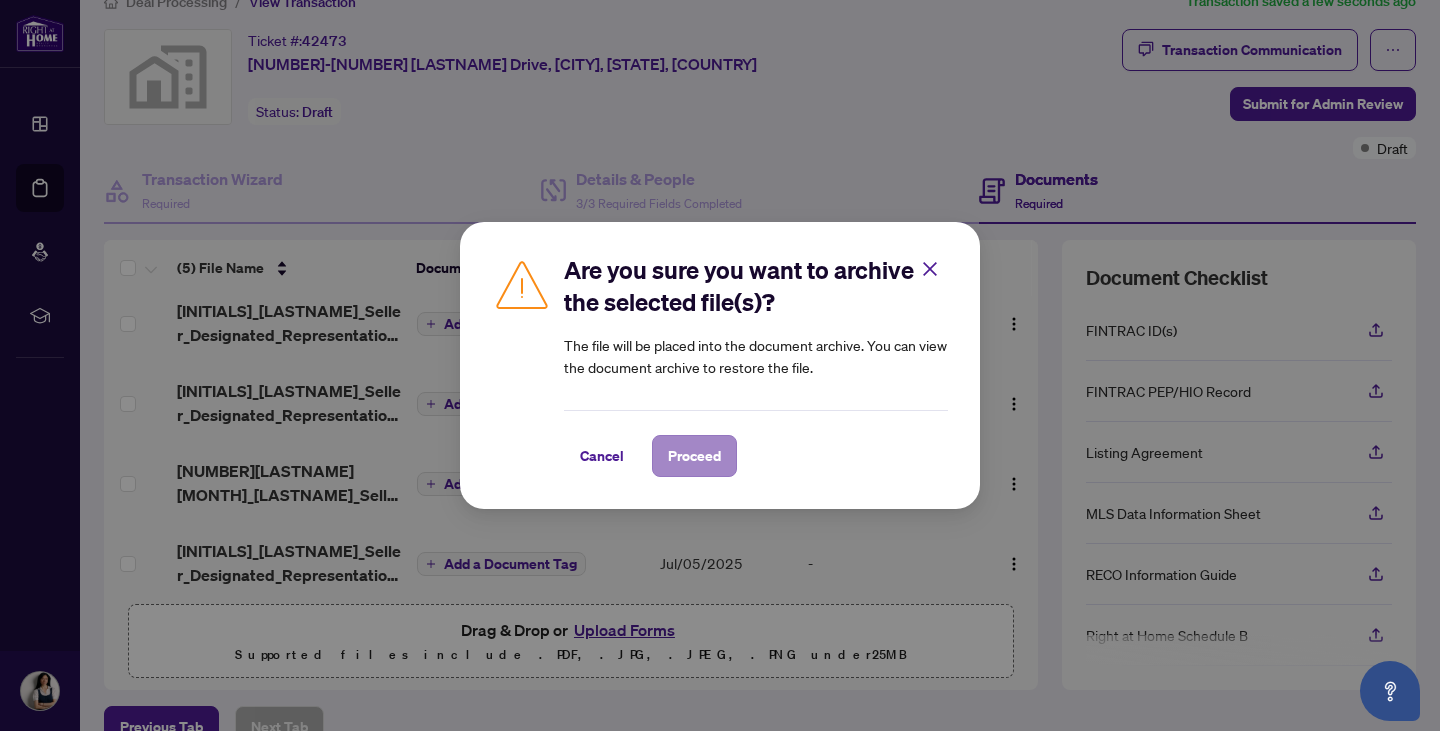 click on "Proceed" at bounding box center (694, 456) 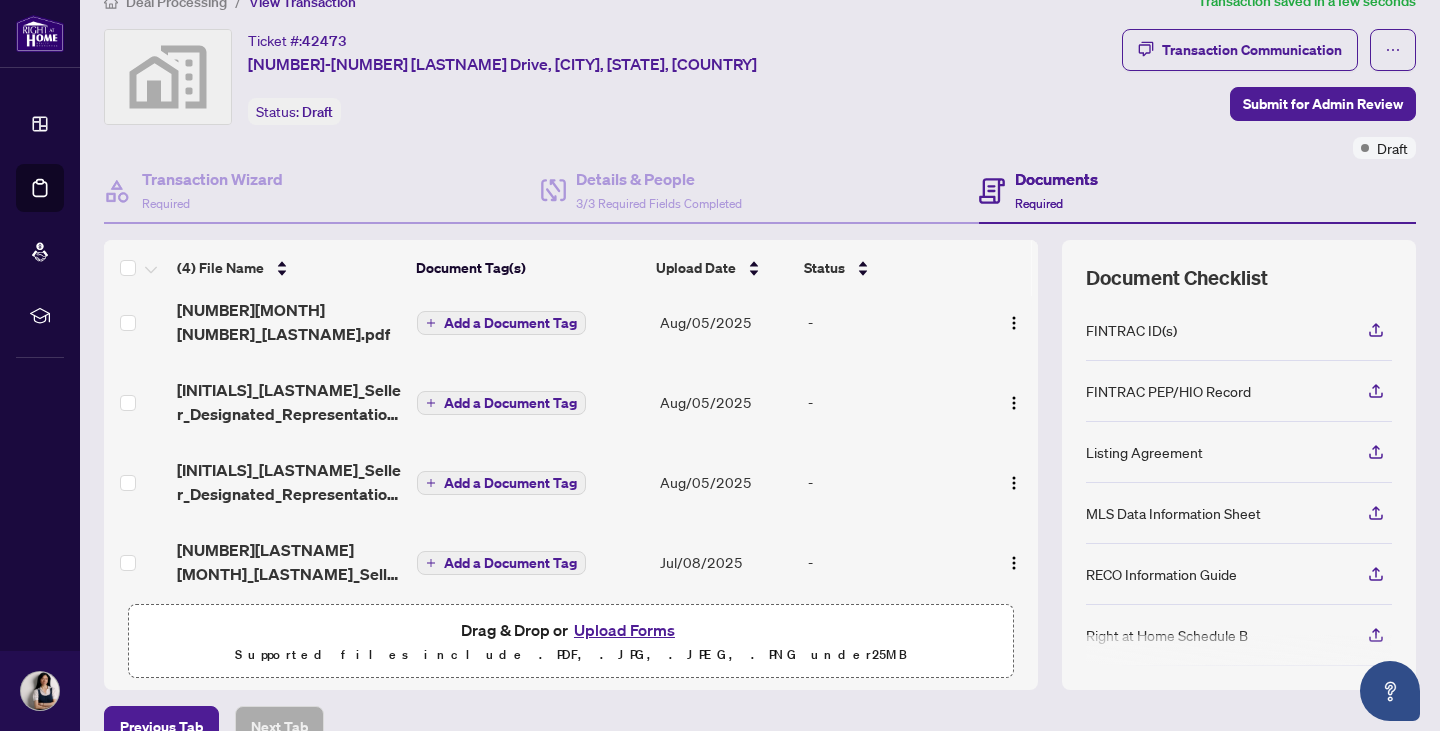 scroll, scrollTop: 13, scrollLeft: 0, axis: vertical 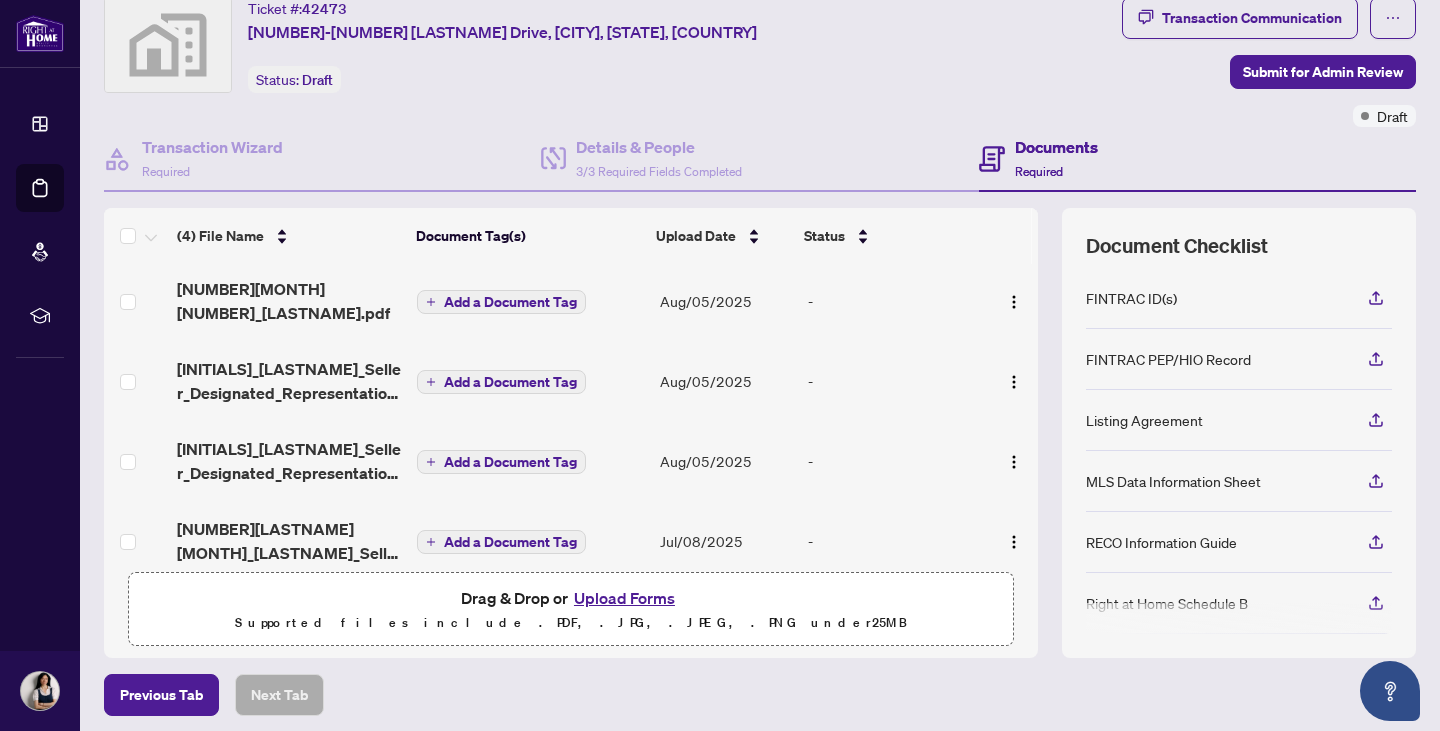 click on "Upload Forms" at bounding box center [624, 598] 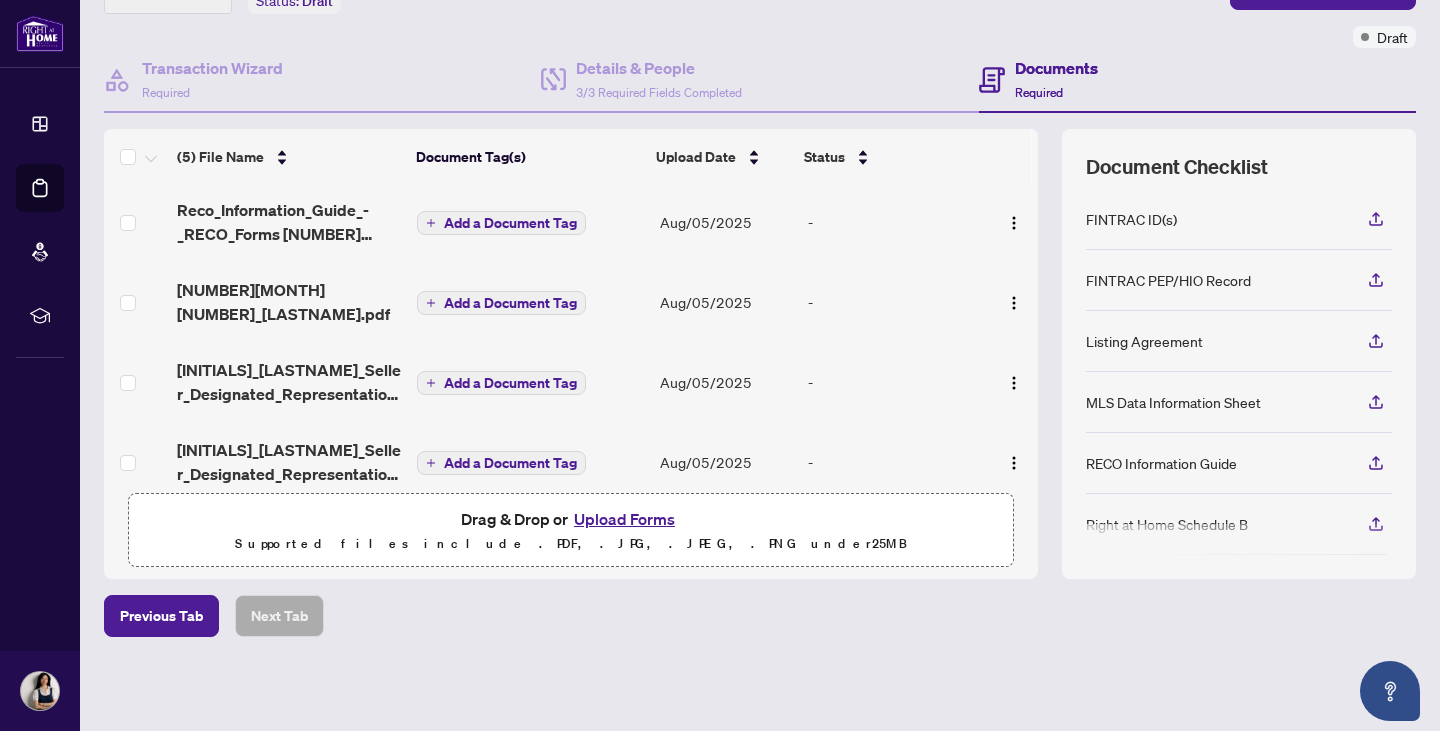 scroll, scrollTop: 144, scrollLeft: 0, axis: vertical 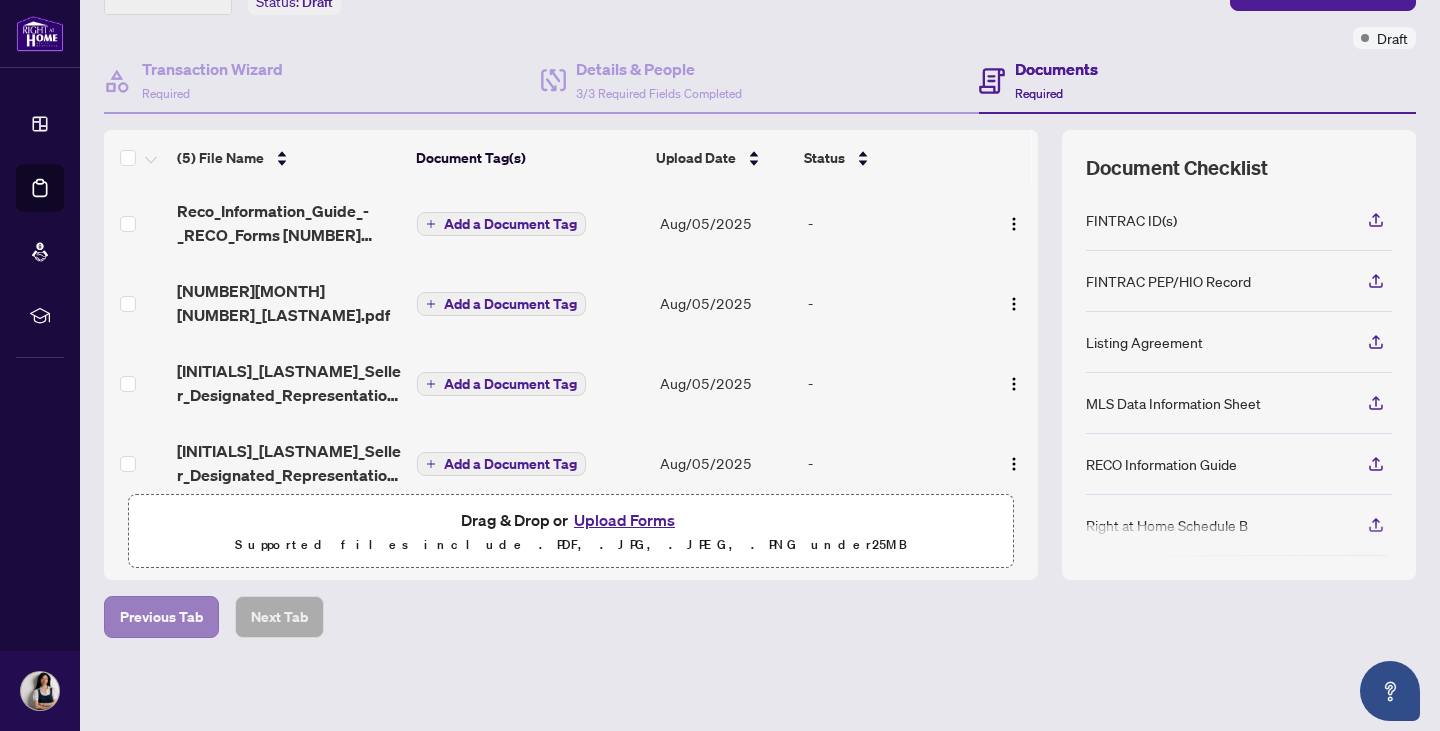 click on "Previous Tab" at bounding box center [161, 617] 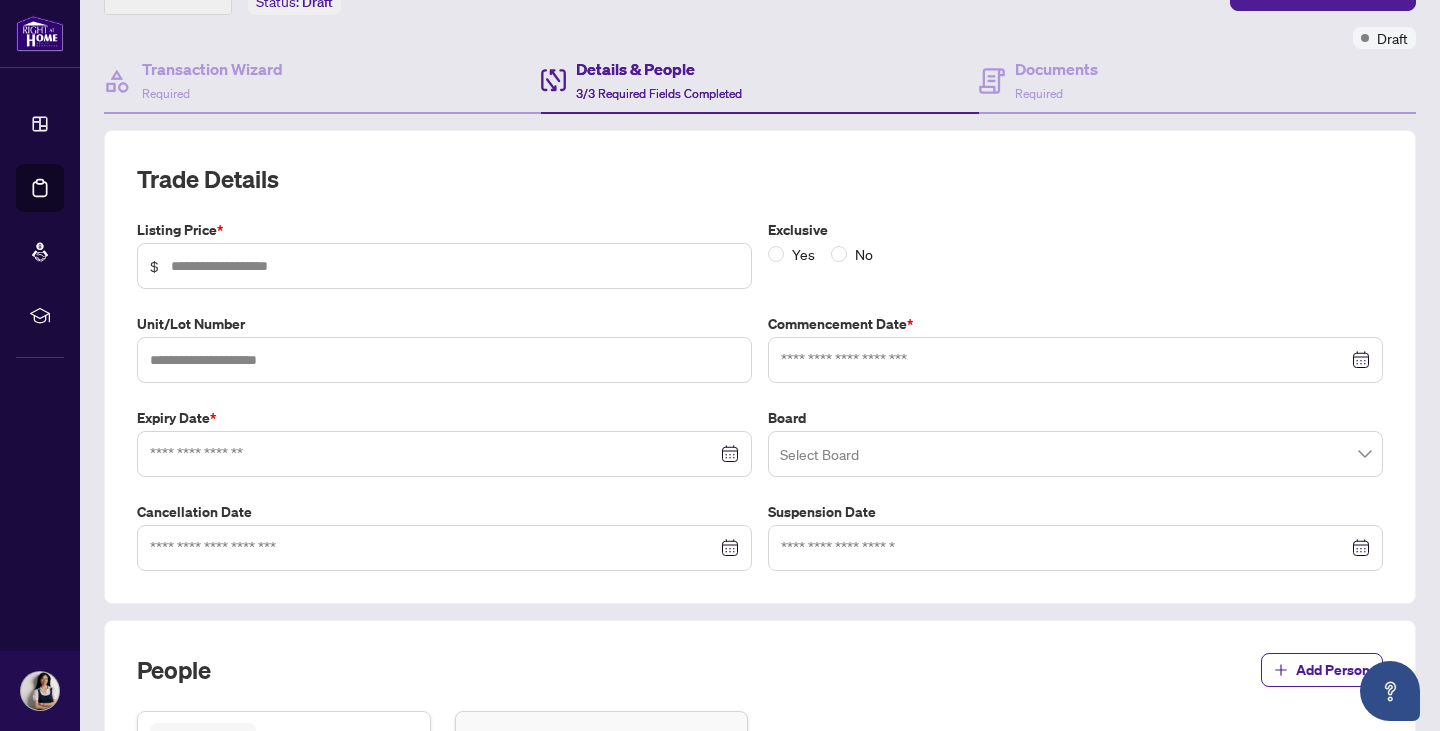 type on "*******" 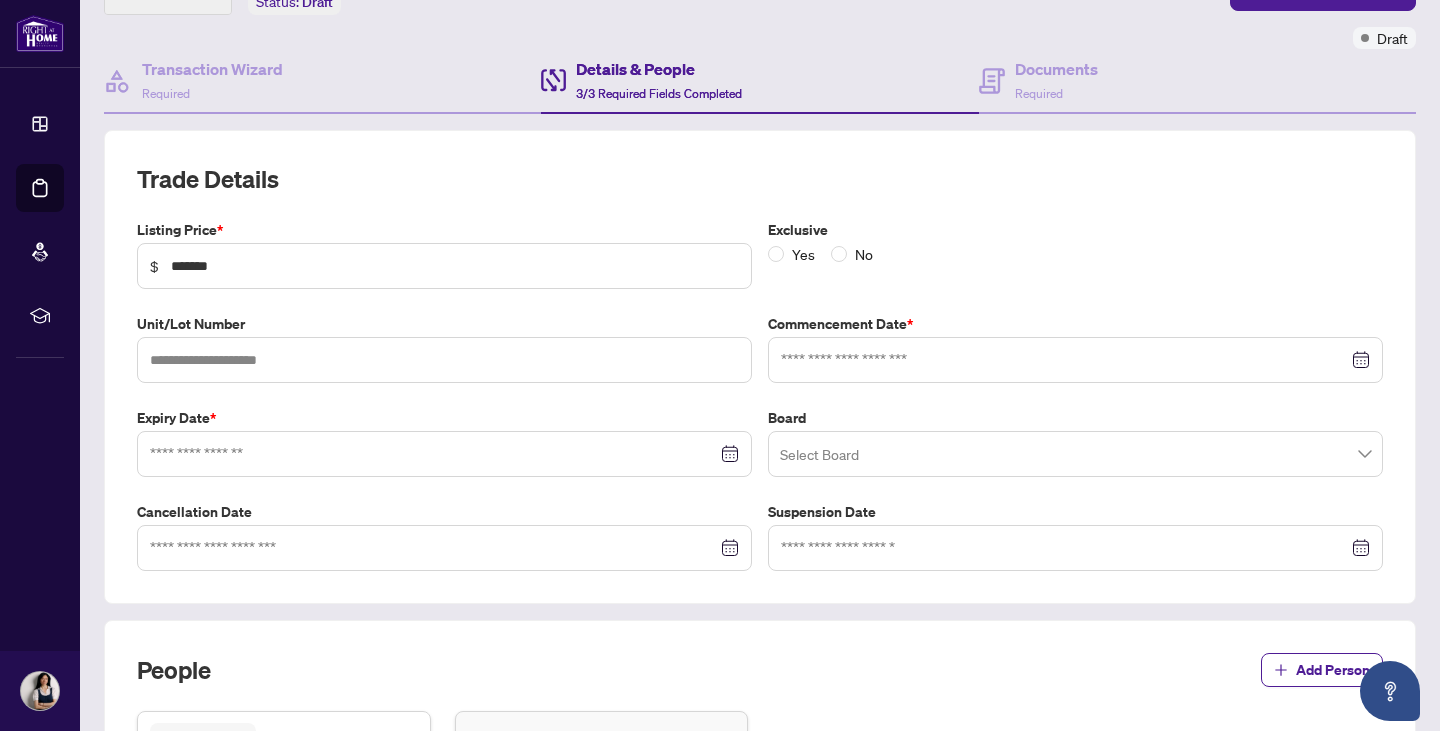 type on "**********" 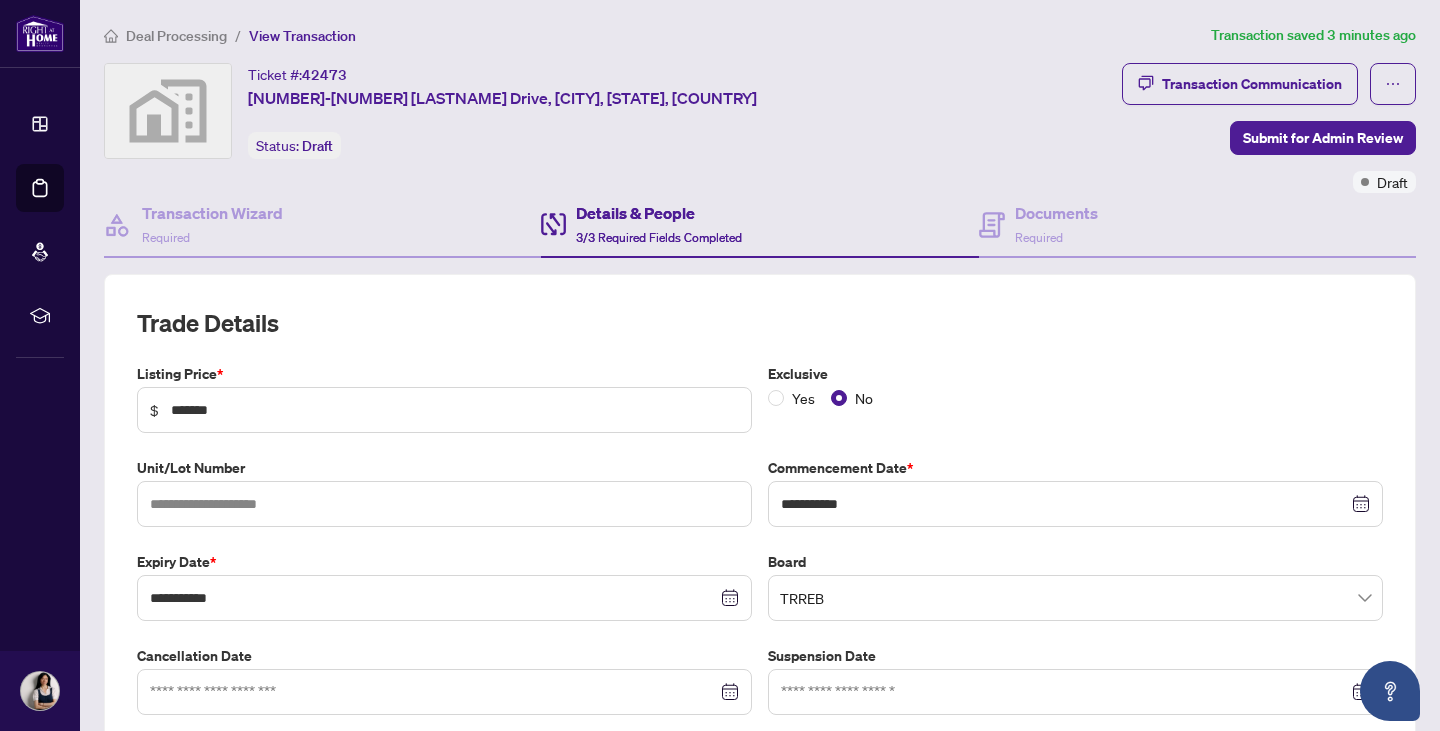 scroll, scrollTop: 0, scrollLeft: 0, axis: both 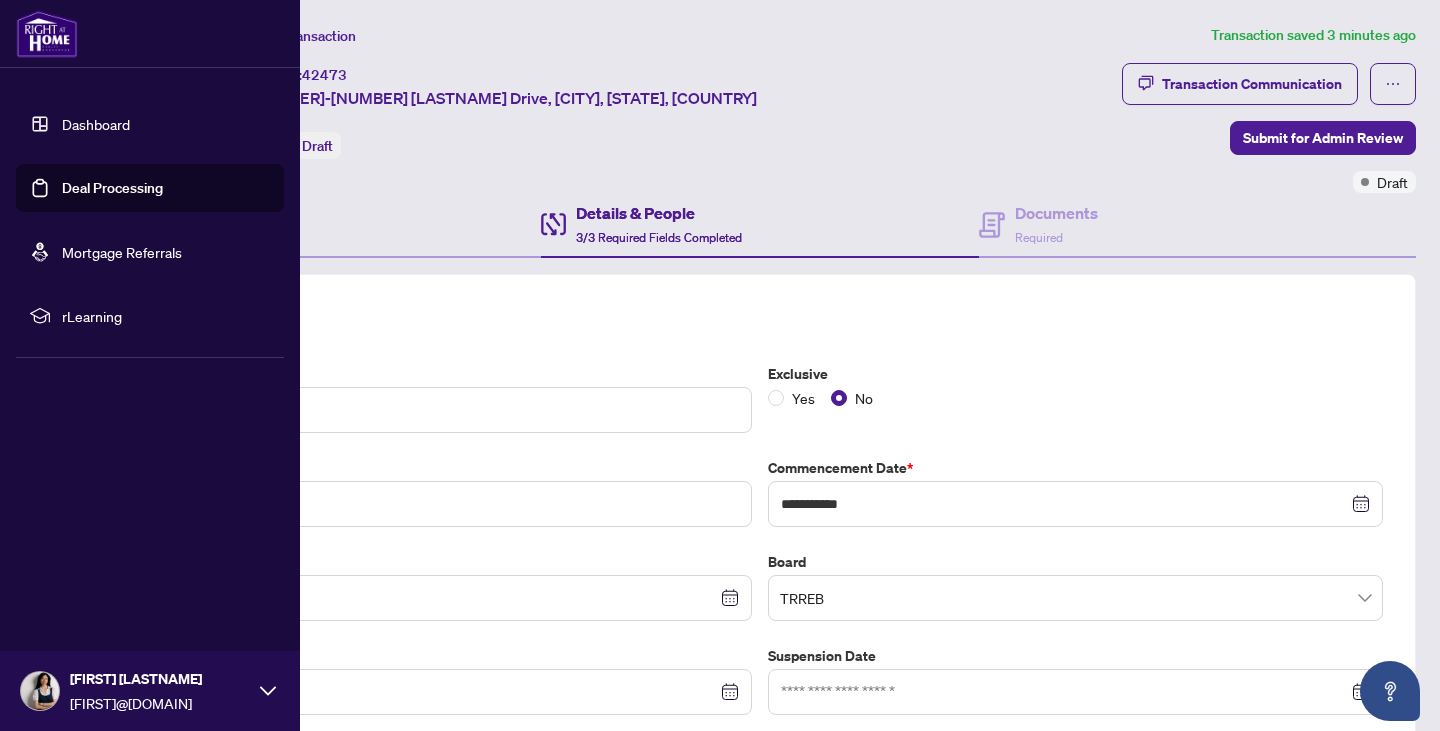 click on "Deal Processing" at bounding box center (112, 188) 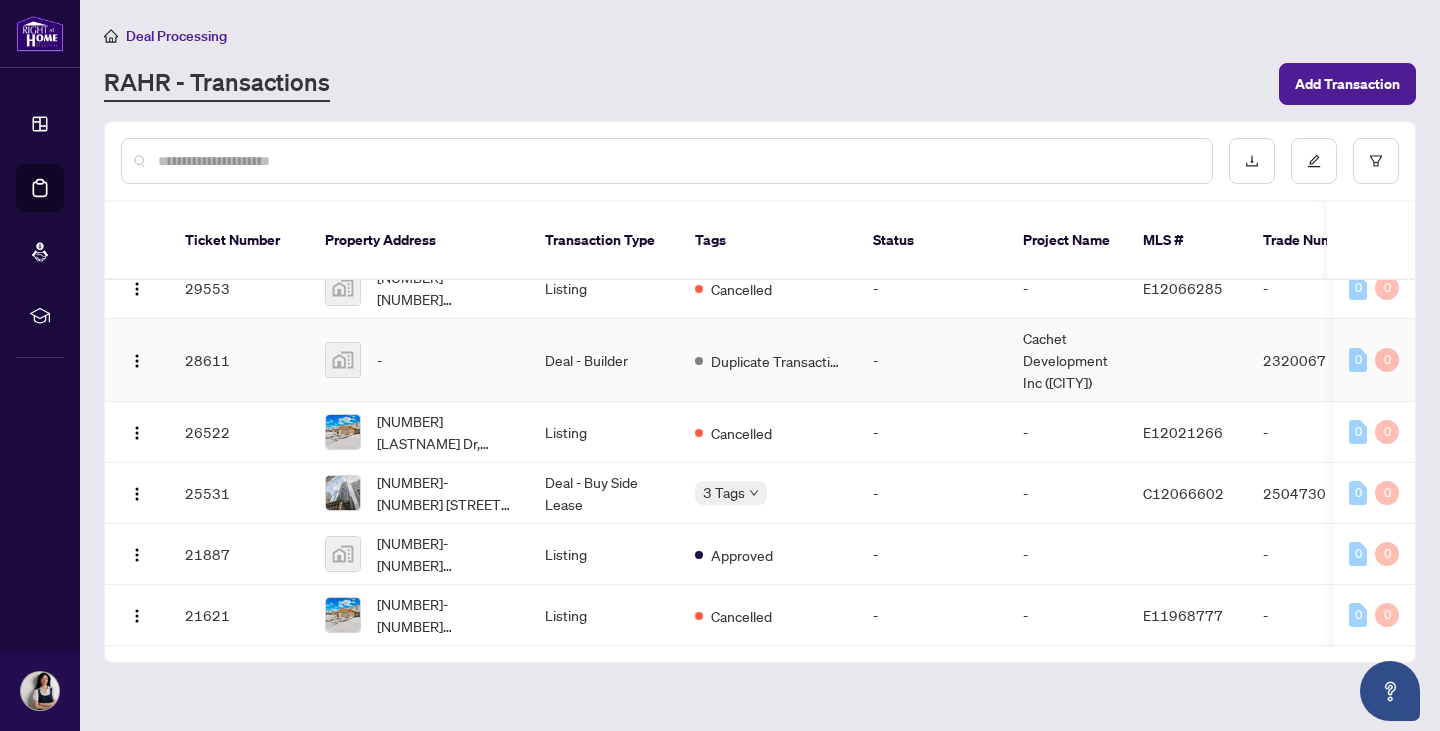 scroll, scrollTop: 89, scrollLeft: 0, axis: vertical 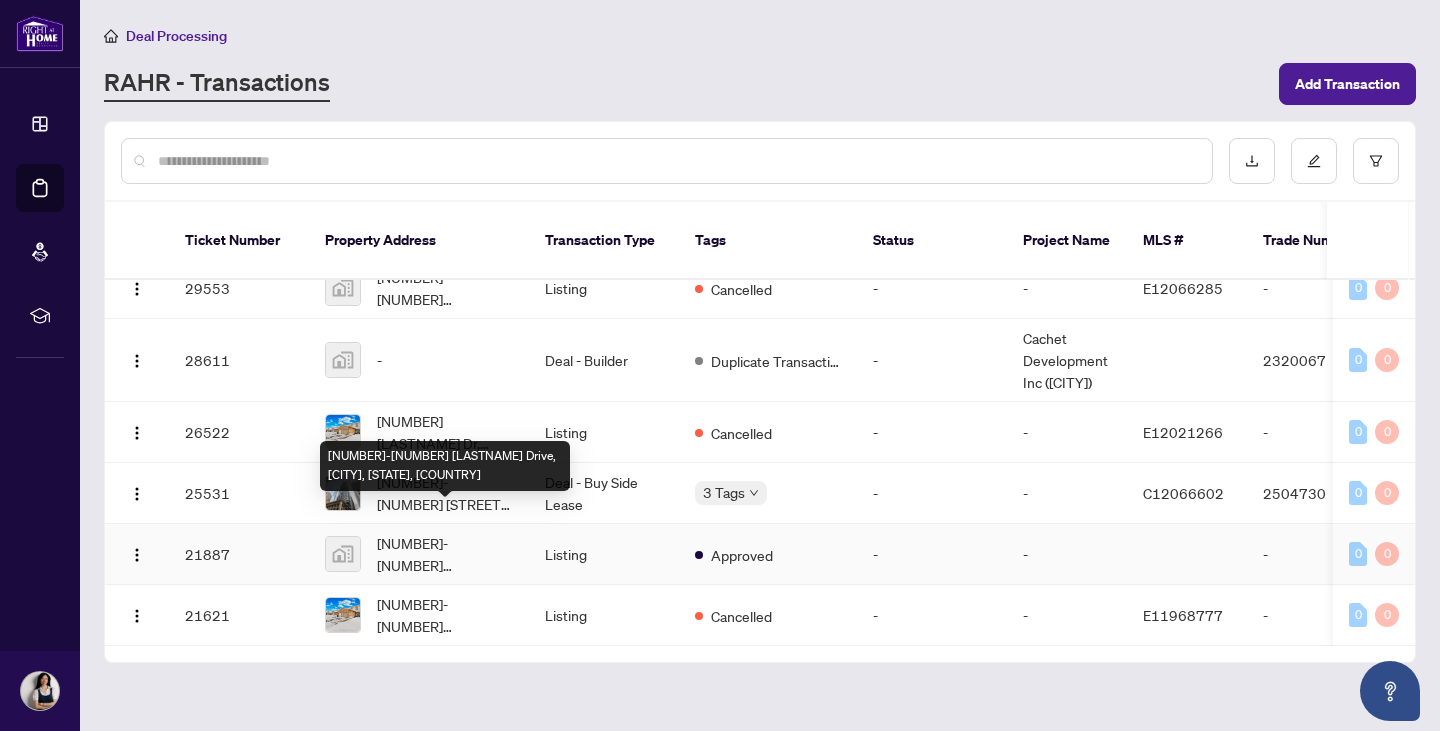 click on "[NUMBER] [STREET], [CITY], [COUNTRY]" at bounding box center (445, 554) 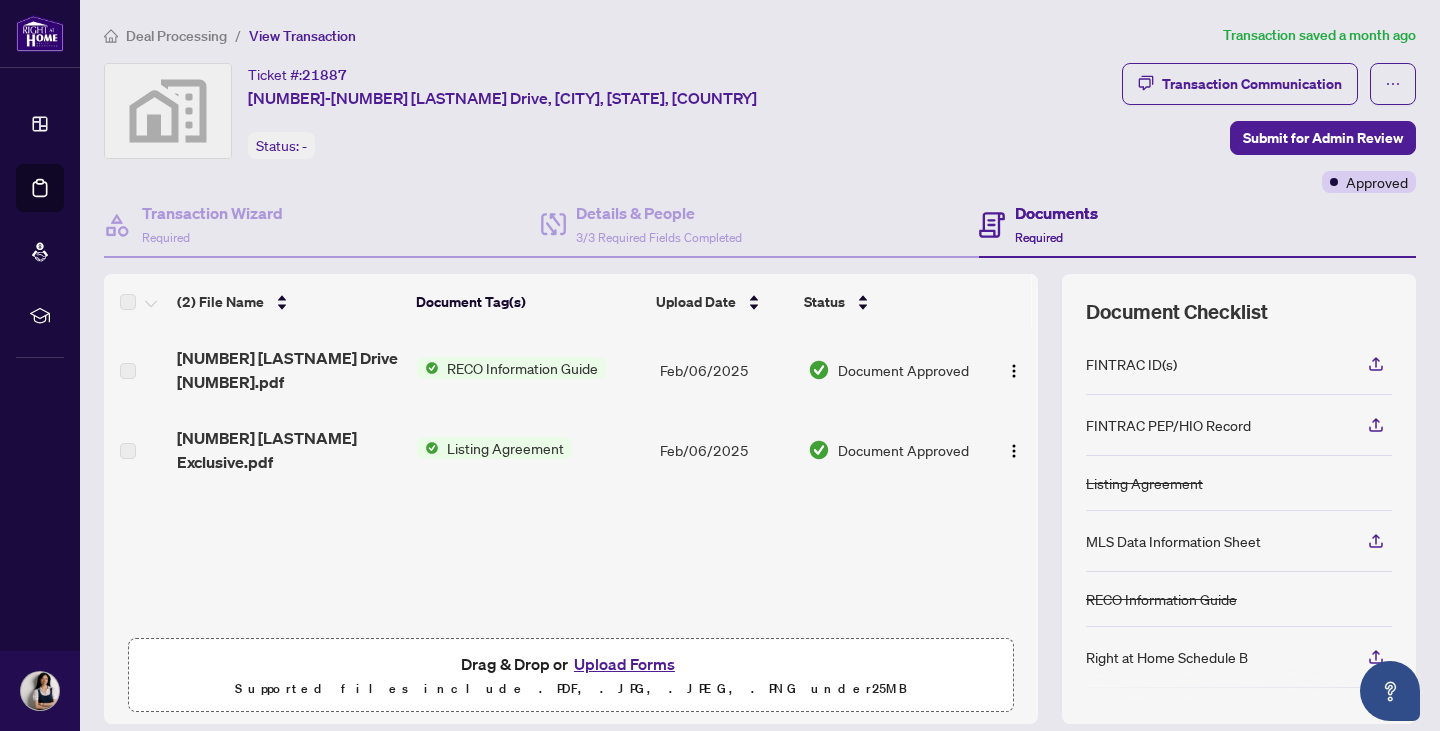 scroll, scrollTop: 0, scrollLeft: 0, axis: both 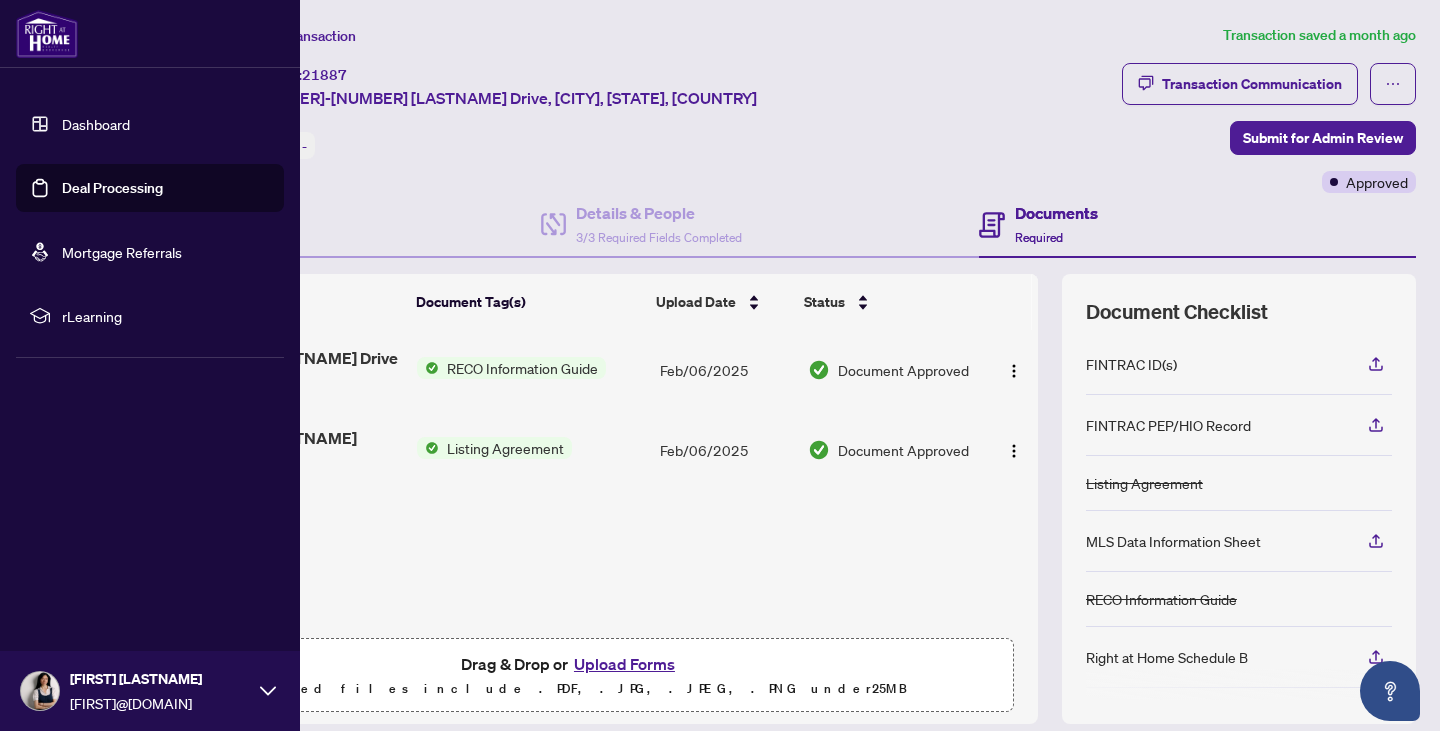 click on "Deal Processing" at bounding box center [112, 188] 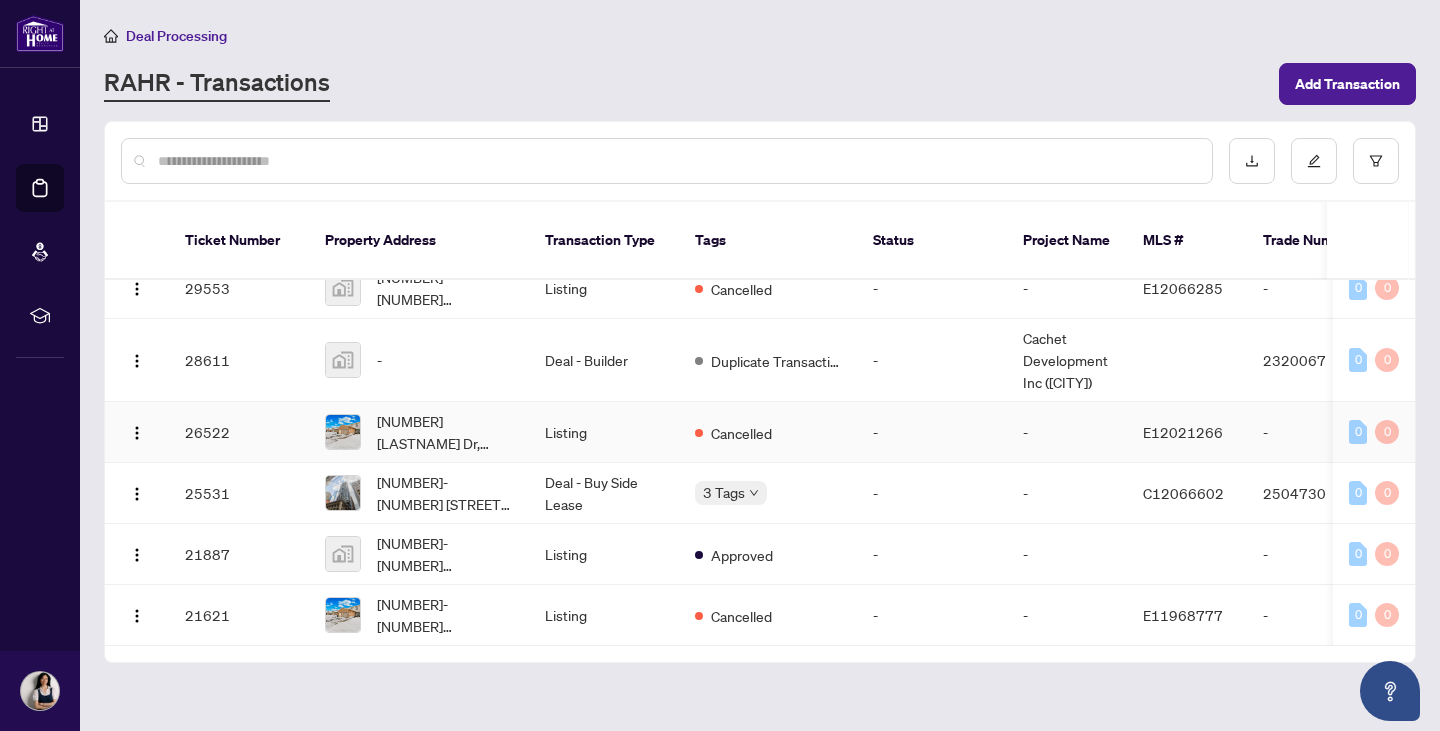 scroll, scrollTop: 89, scrollLeft: 0, axis: vertical 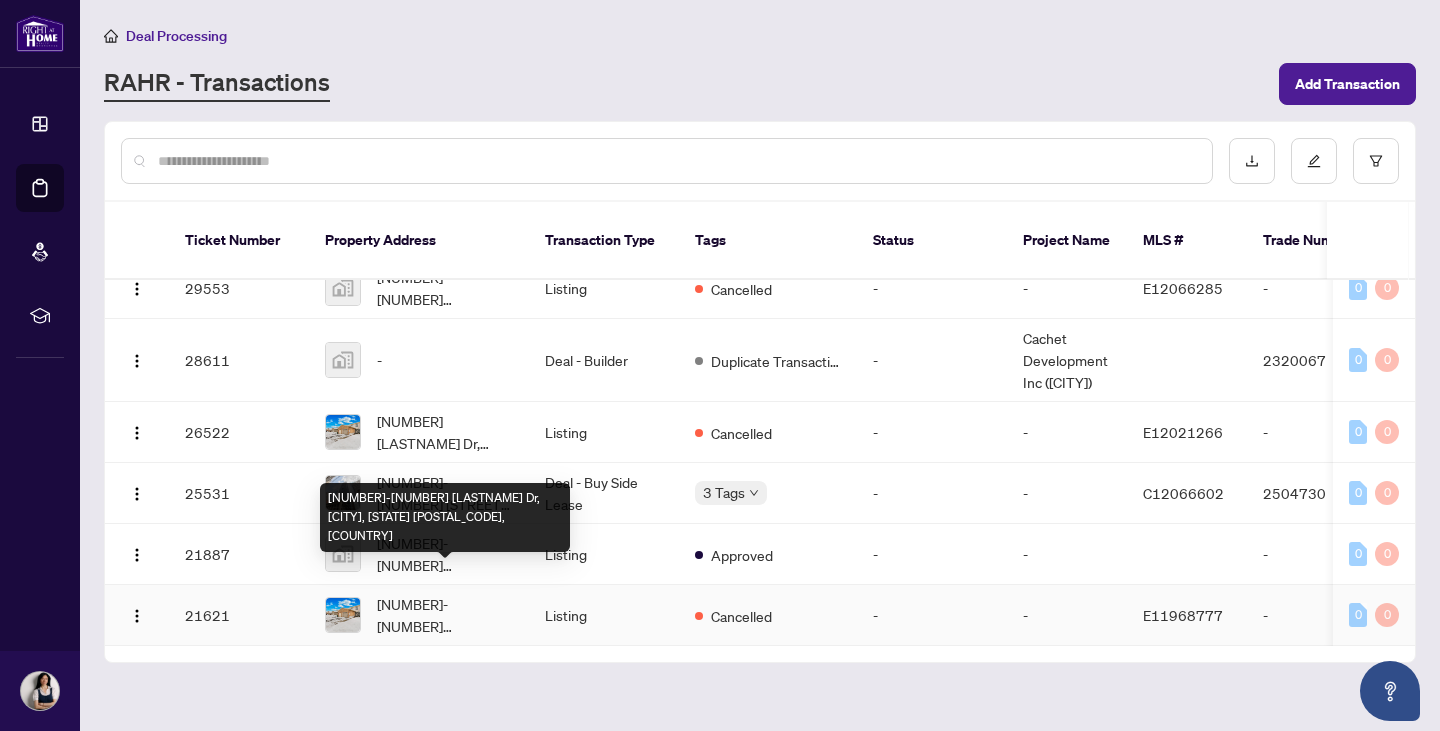 click on "[NUMBER]-[NUMBER] [STREET], [CITY], [STATE] [COUNTRY]" at bounding box center [445, 615] 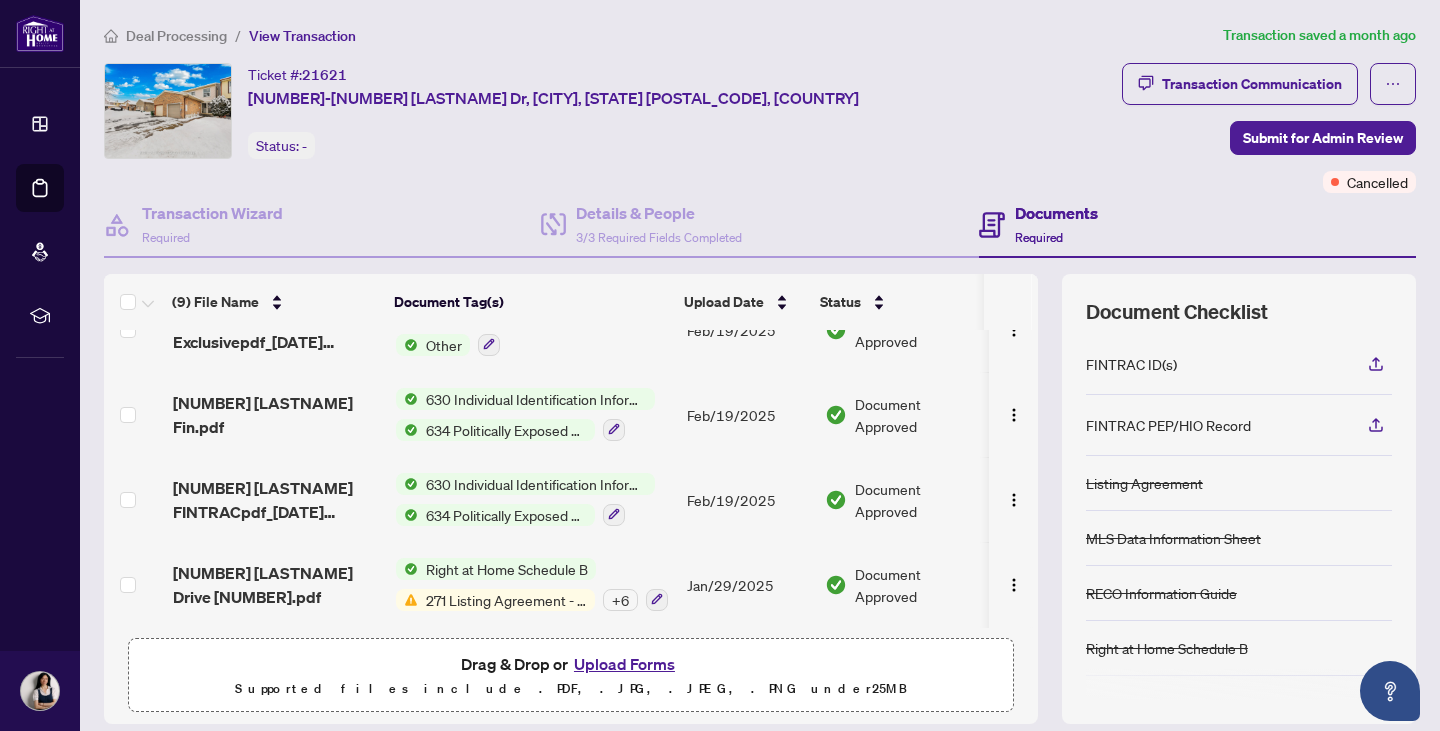 scroll, scrollTop: 474, scrollLeft: 0, axis: vertical 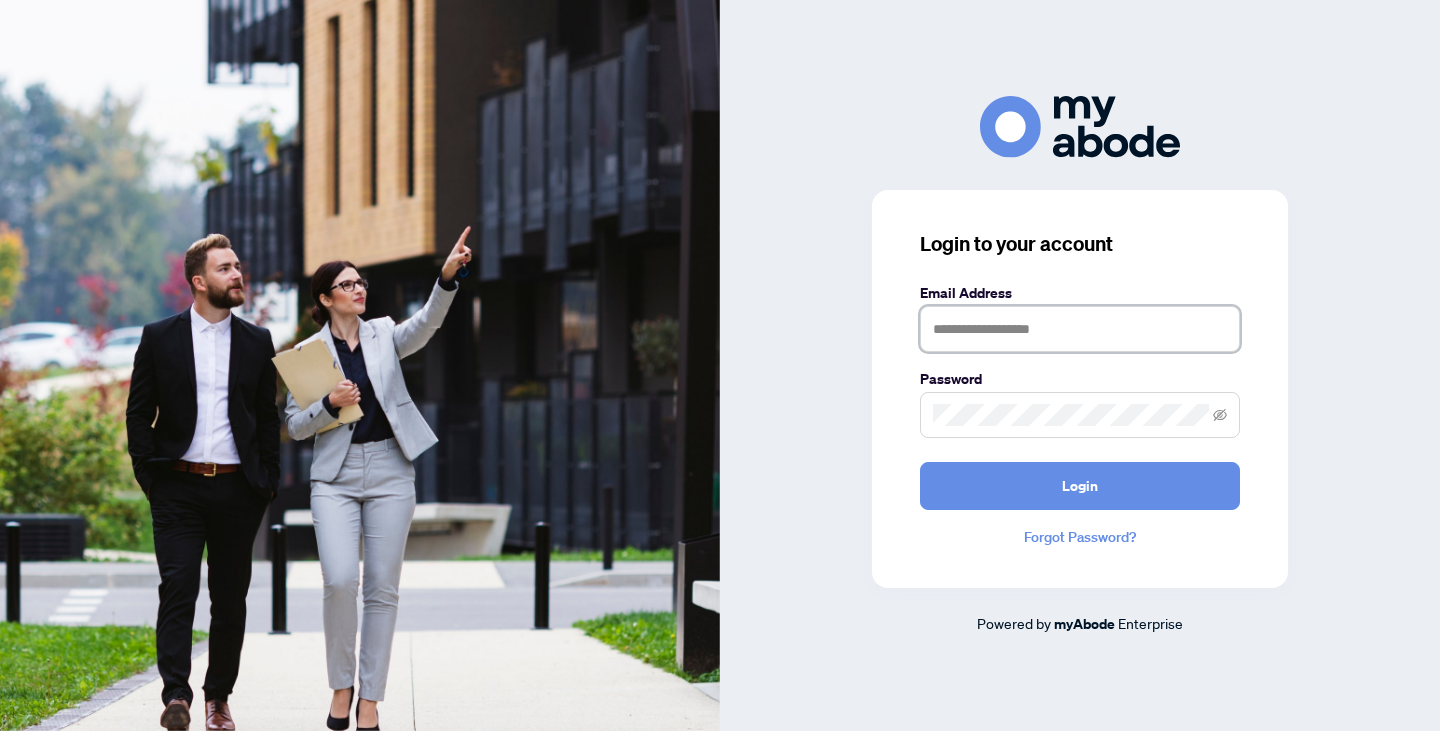 type on "**********" 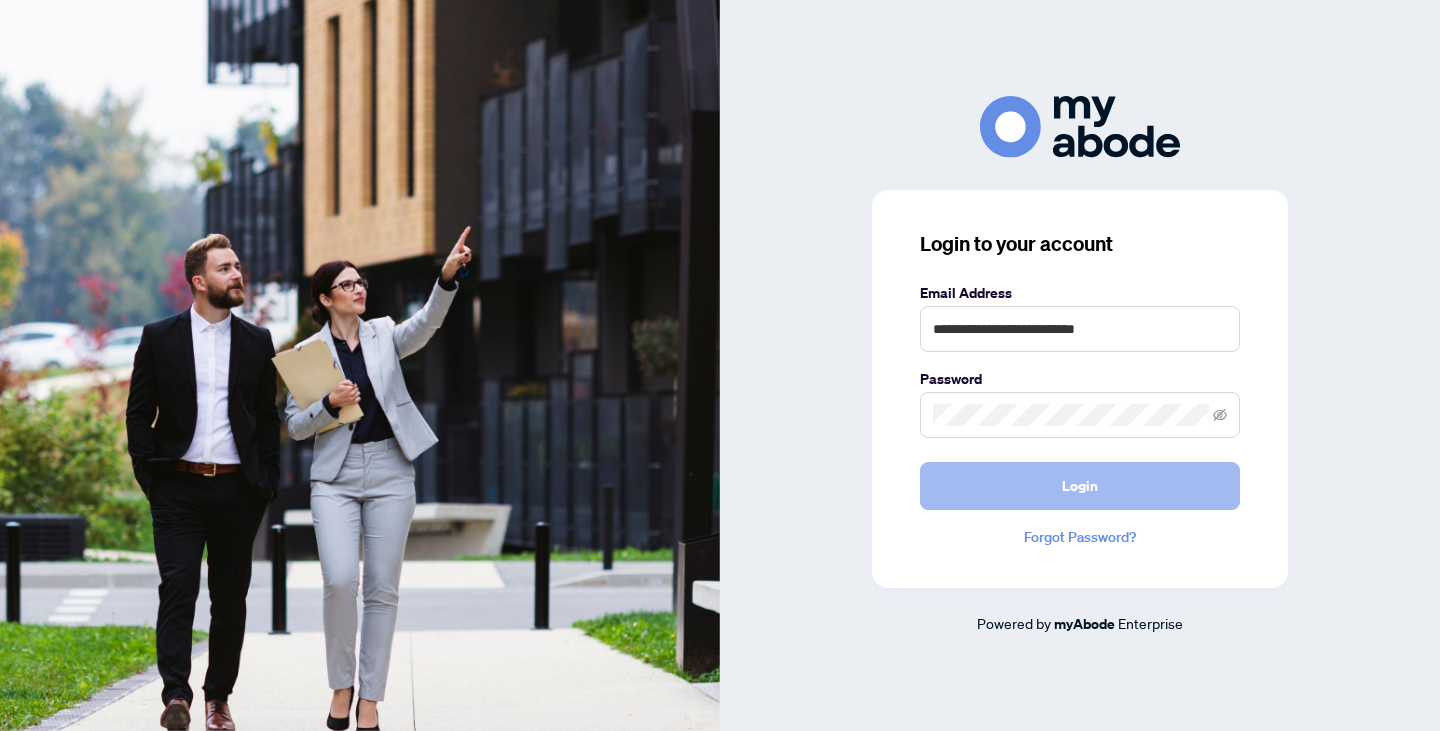 click on "Login" at bounding box center (1080, 486) 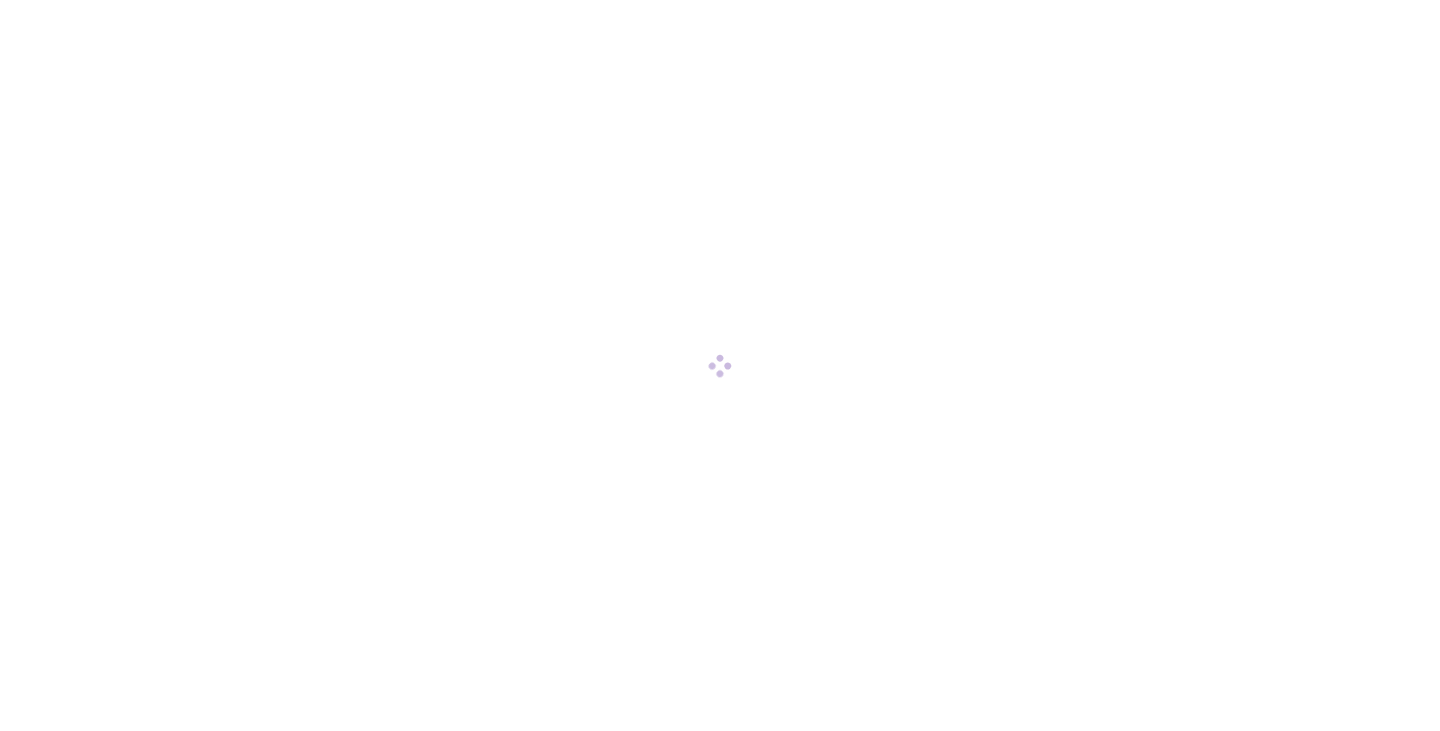 scroll, scrollTop: 0, scrollLeft: 0, axis: both 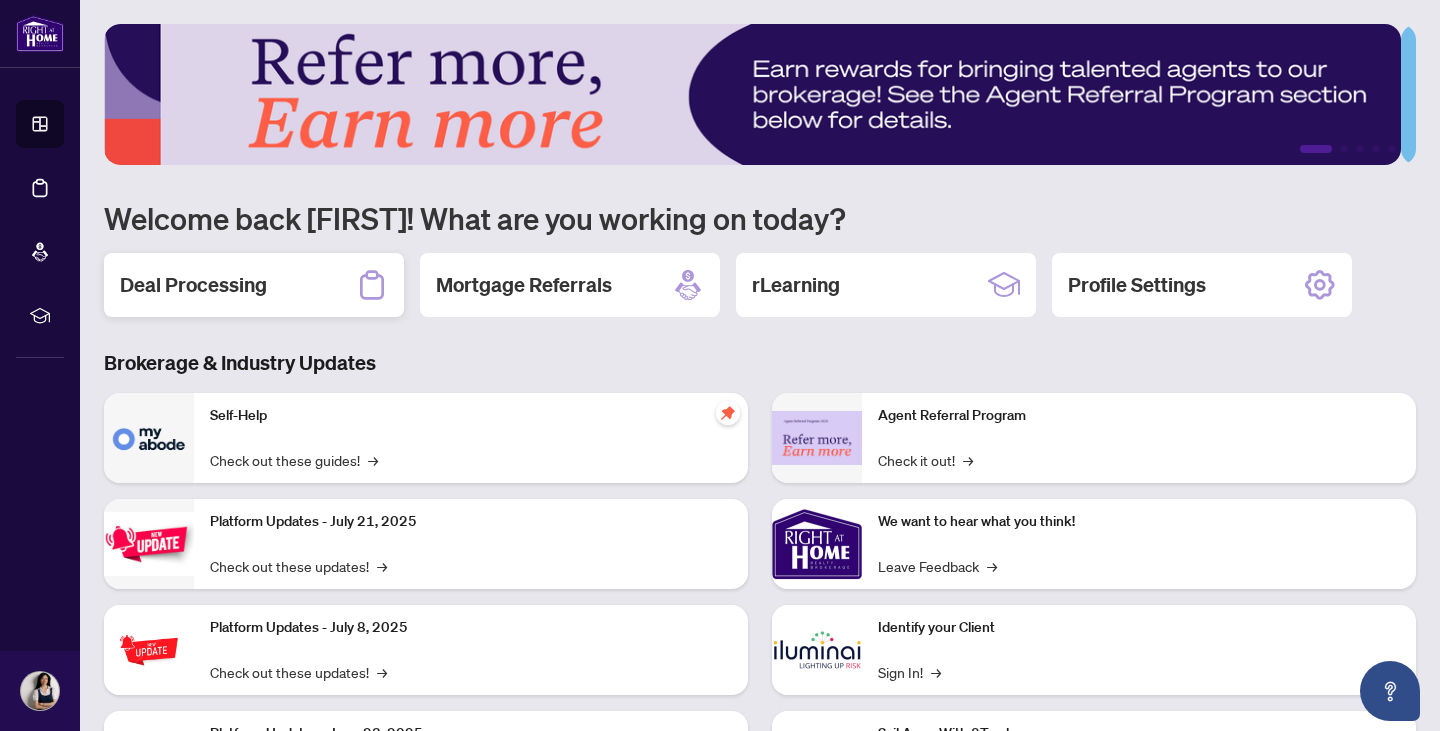 click on "Deal Processing" at bounding box center [193, 285] 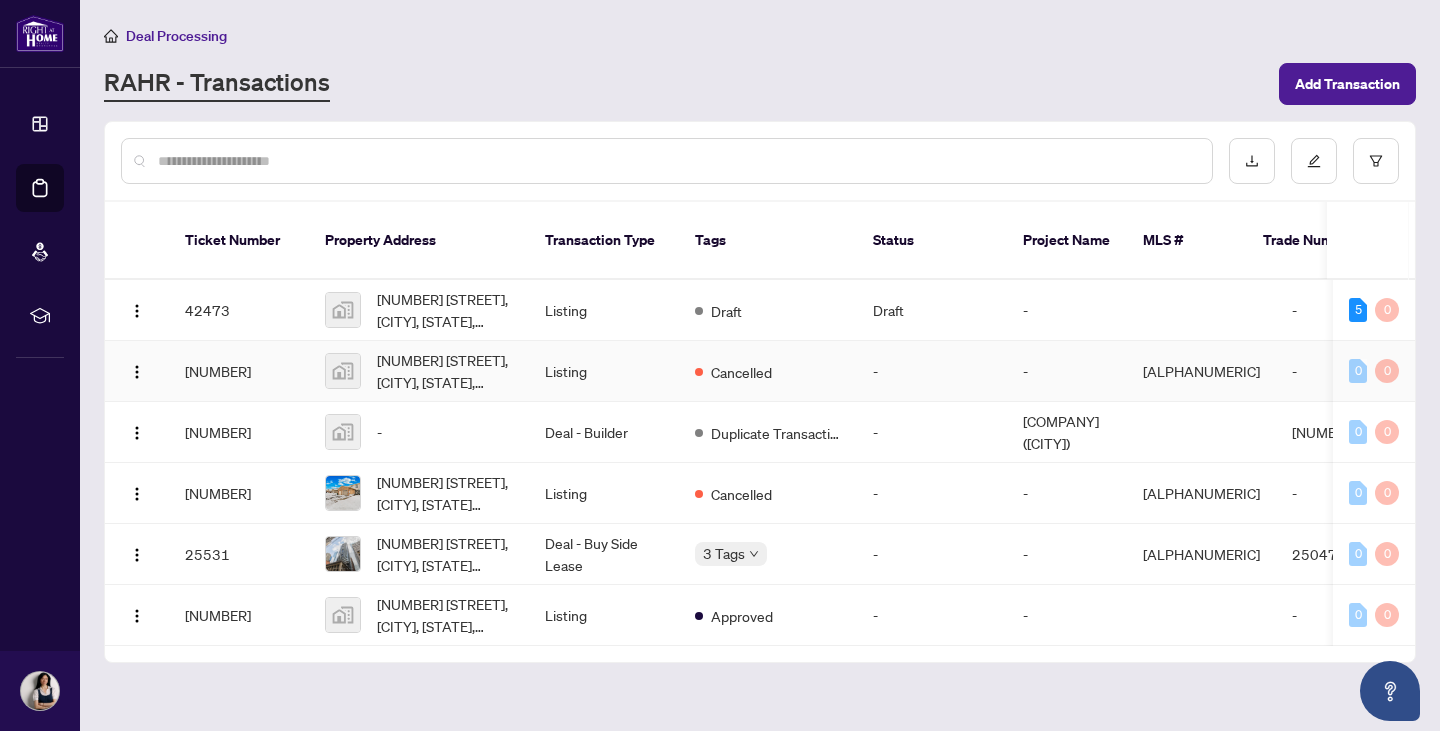 click on "63 McKnight Drive, Scarborough, ON, Canada" at bounding box center (445, 310) 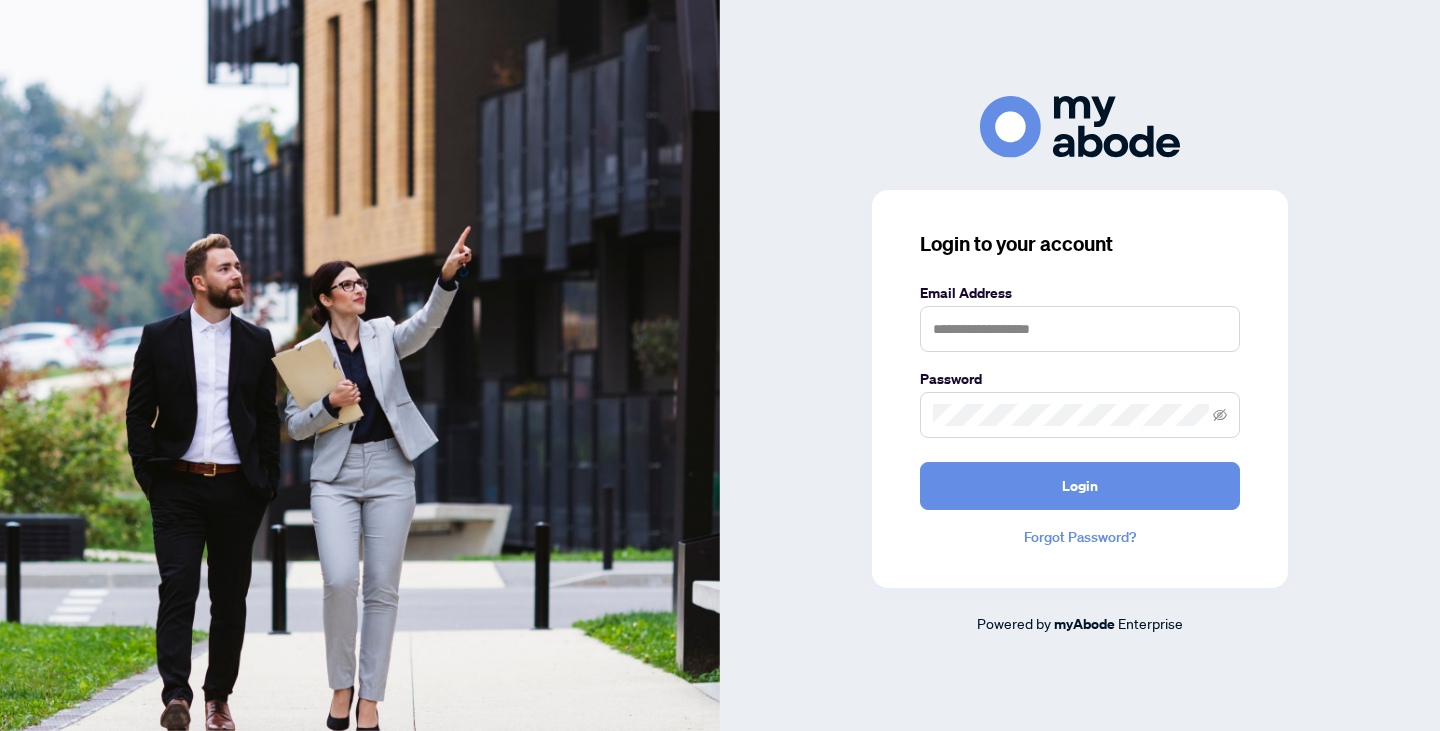 scroll, scrollTop: 0, scrollLeft: 0, axis: both 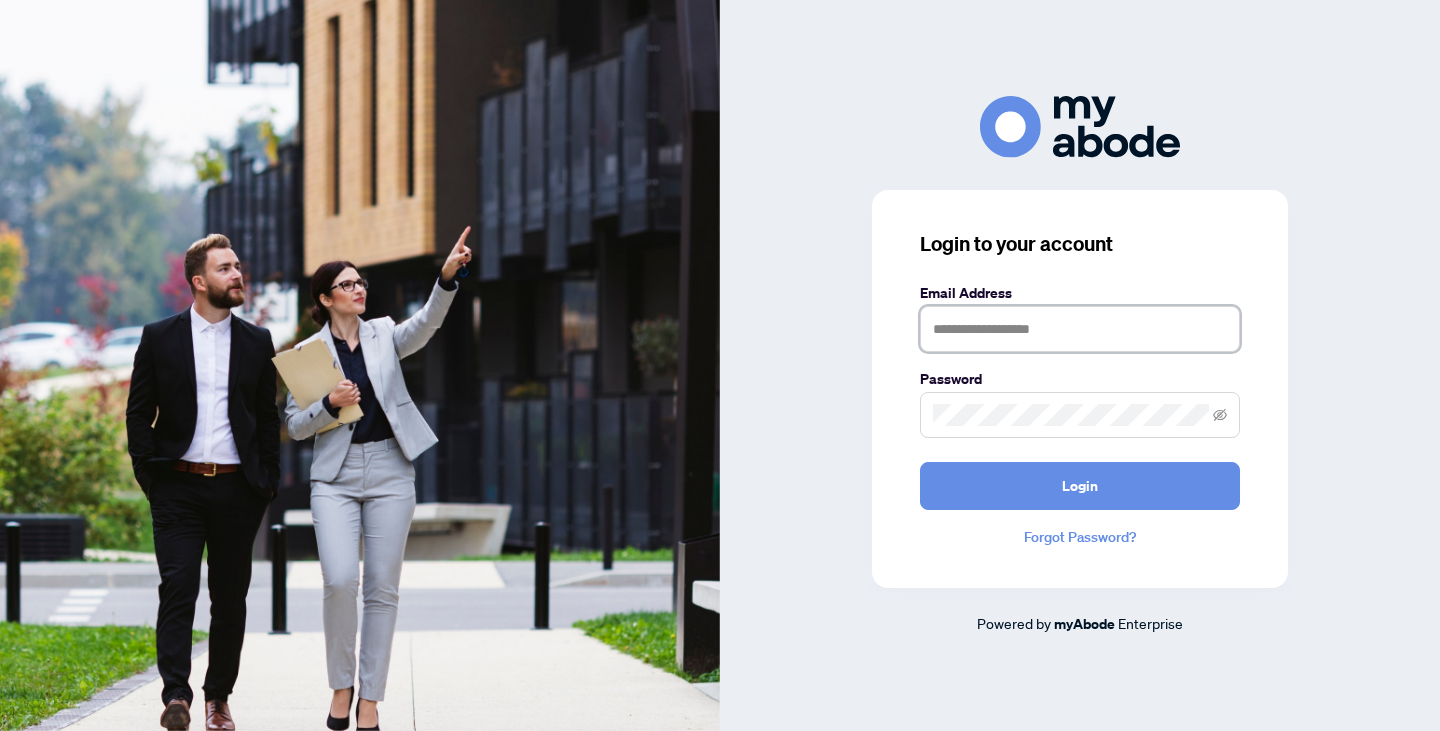type on "**********" 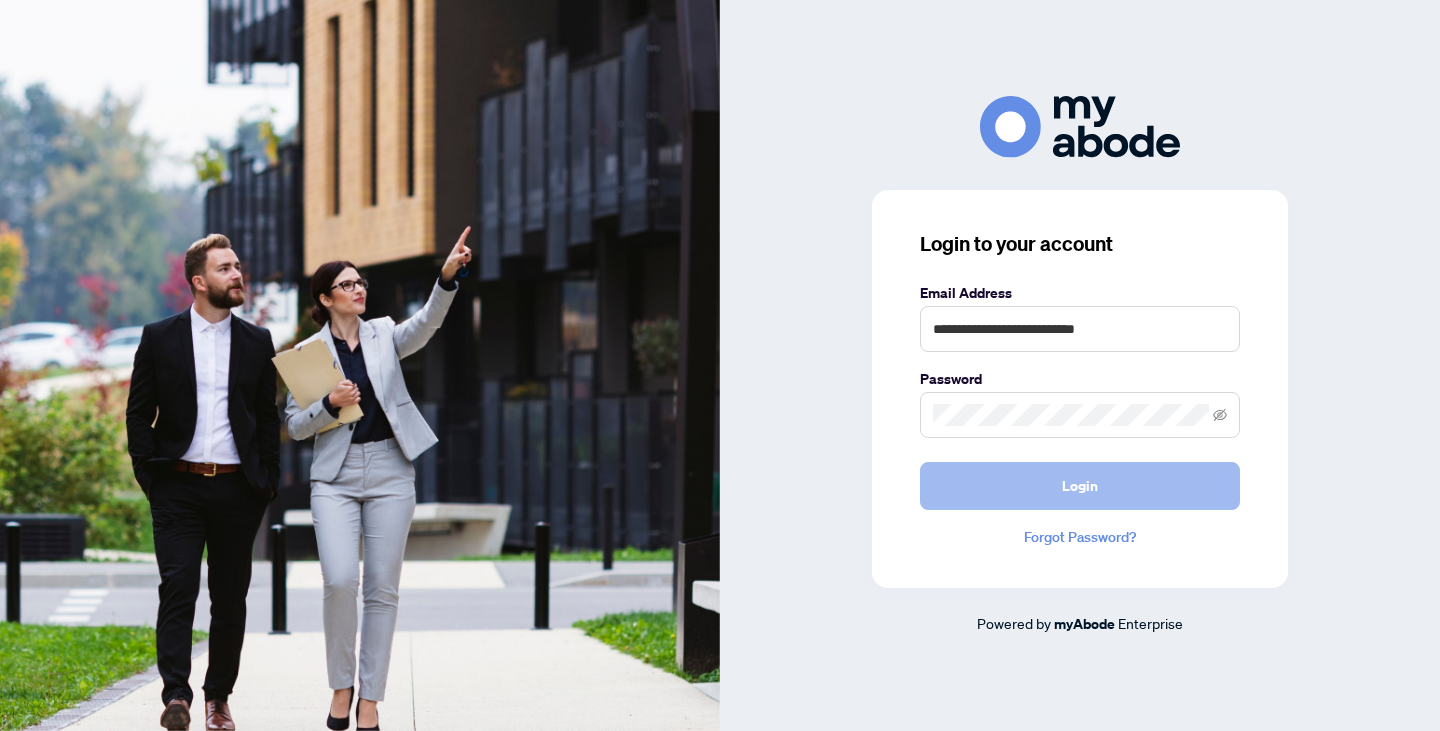 click on "Login" at bounding box center [1080, 486] 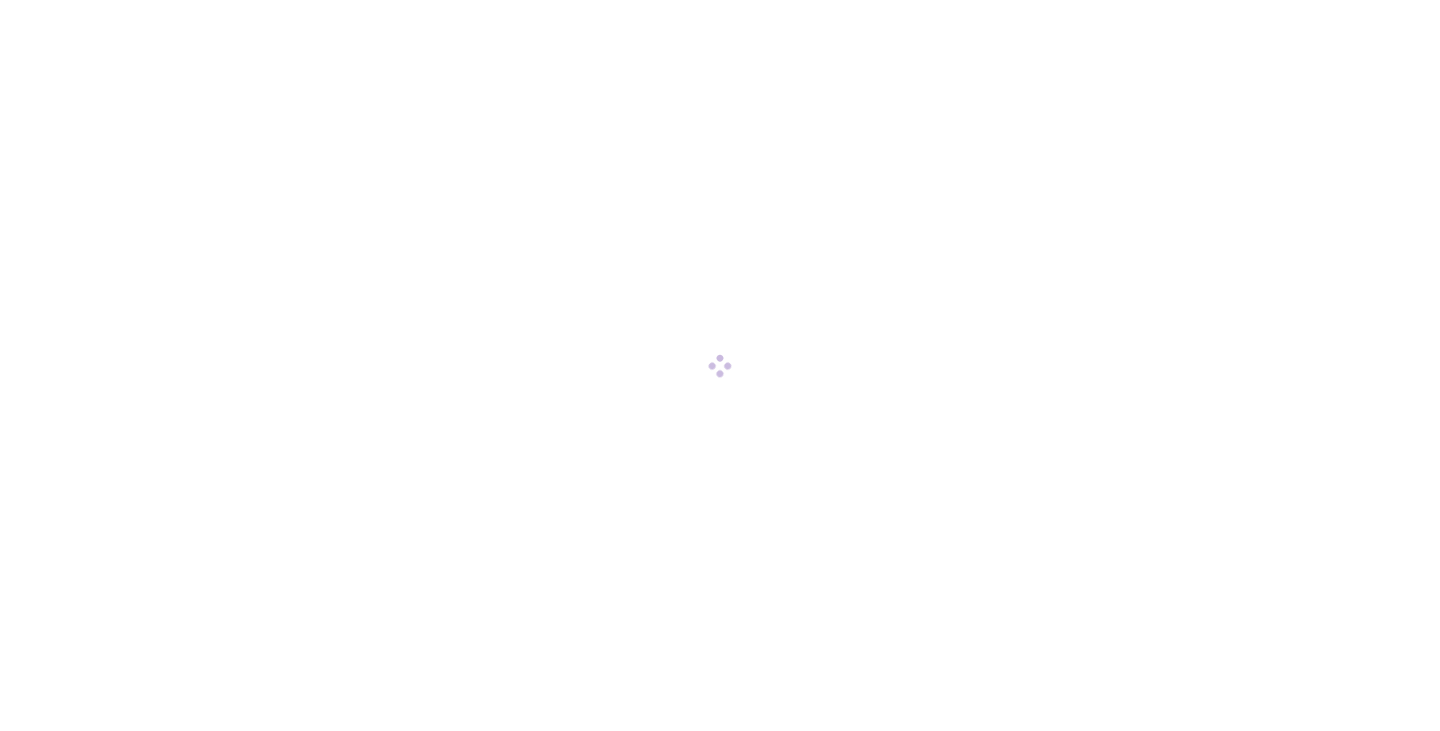 scroll, scrollTop: 0, scrollLeft: 0, axis: both 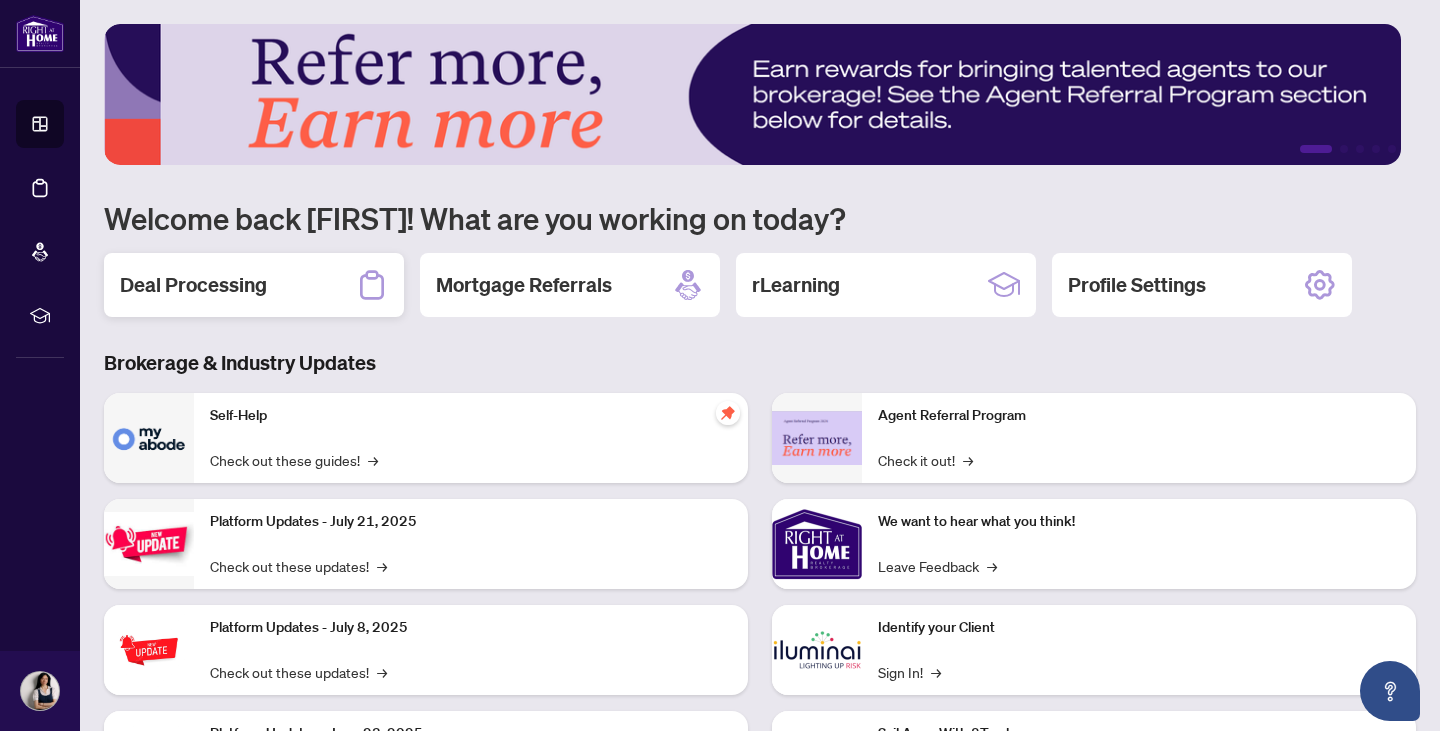 click on "Deal Processing" at bounding box center (254, 285) 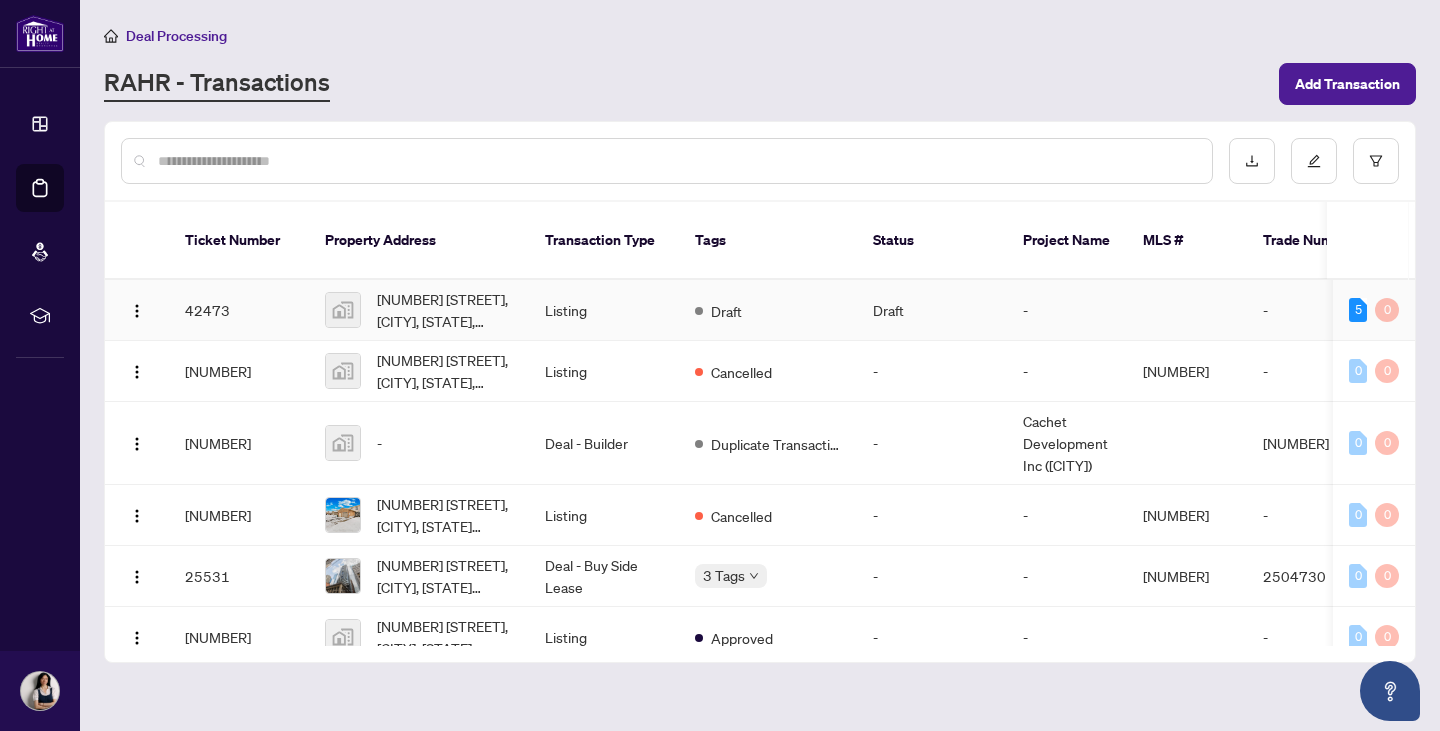 click on "42473" at bounding box center (239, 310) 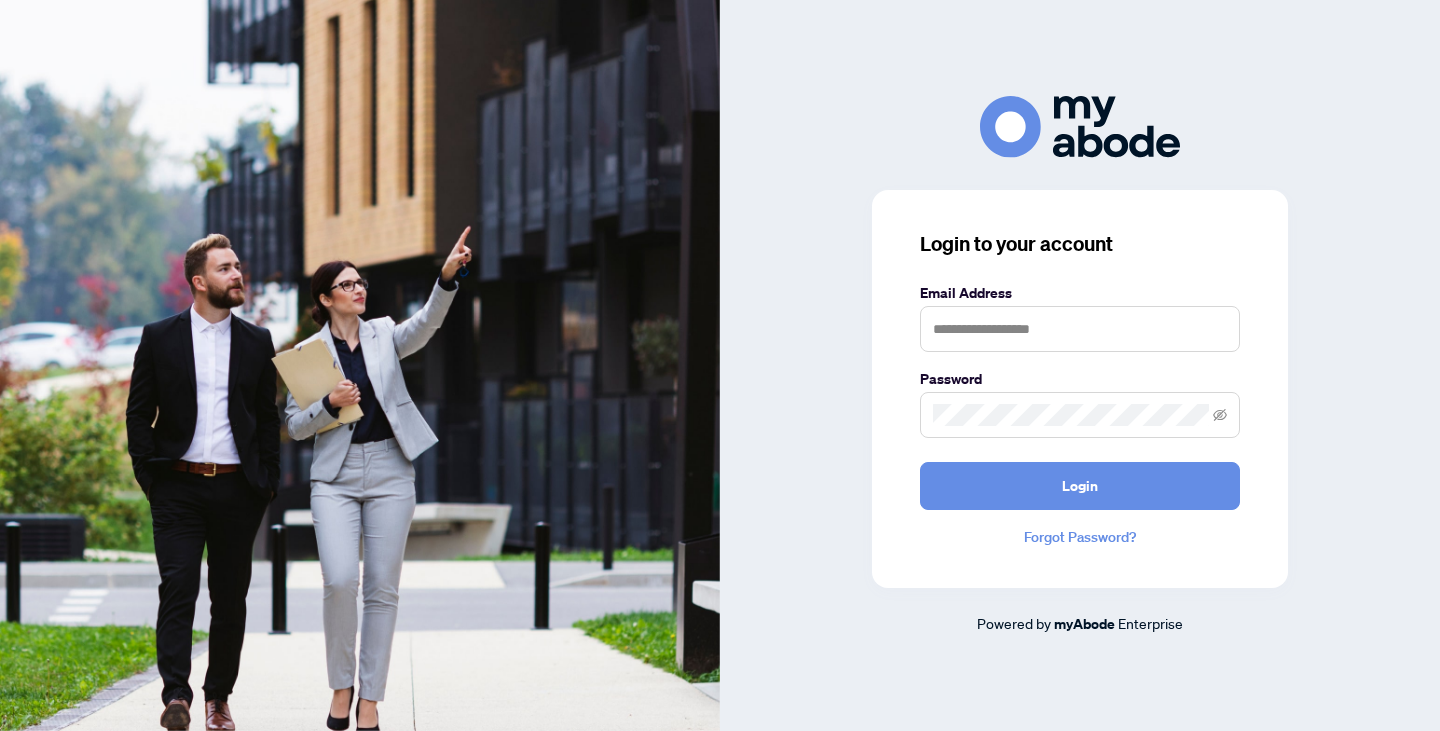 scroll, scrollTop: 0, scrollLeft: 0, axis: both 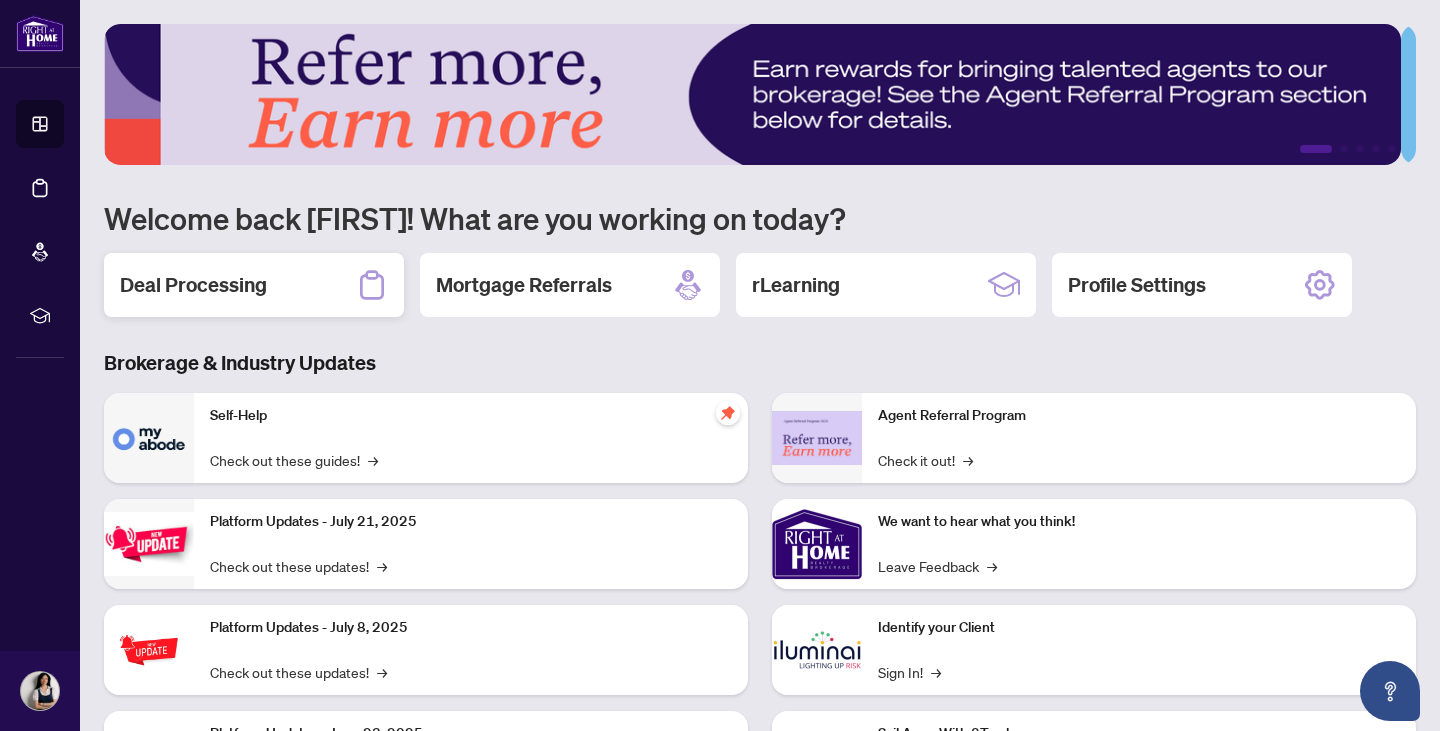 click on "Deal Processing" at bounding box center (254, 285) 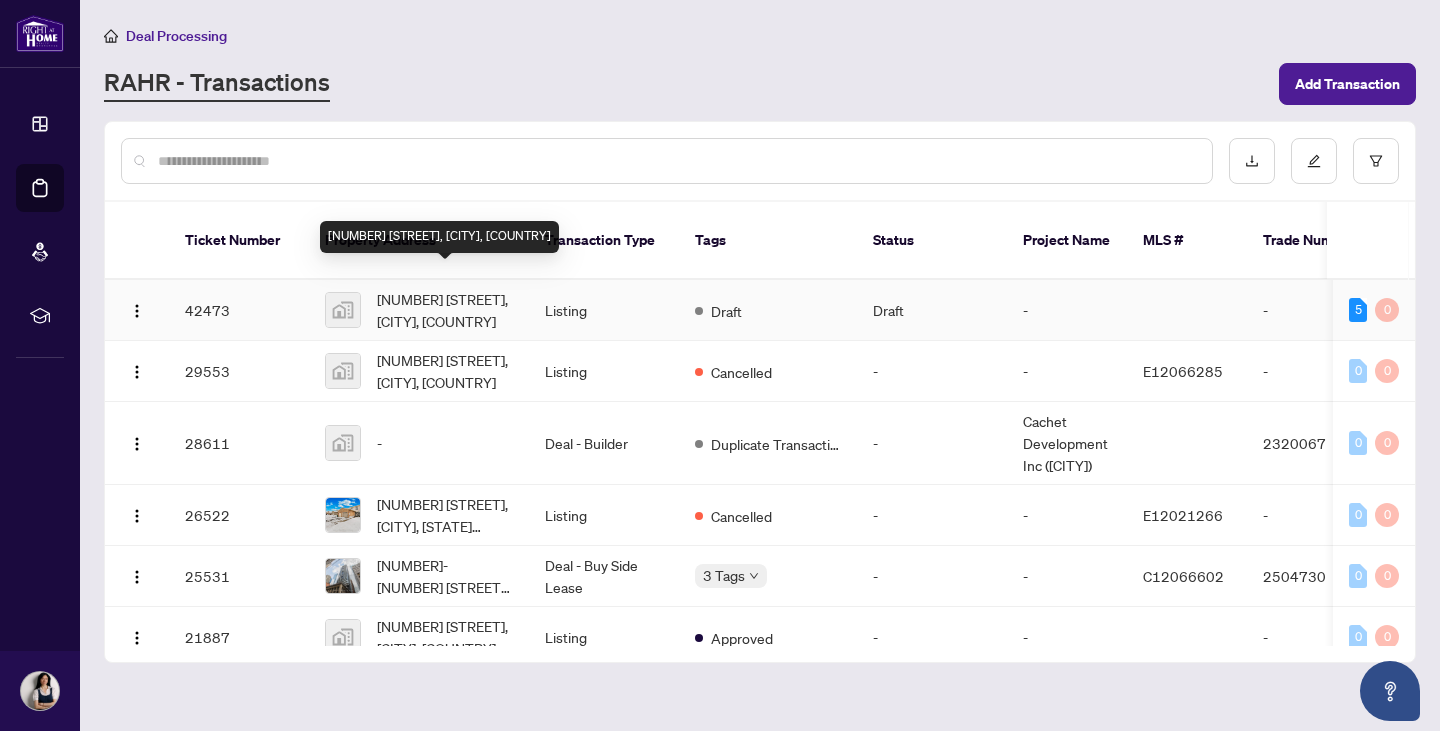 click on "[NUMBER] [STREET], [CITY], [COUNTRY]" at bounding box center (445, 310) 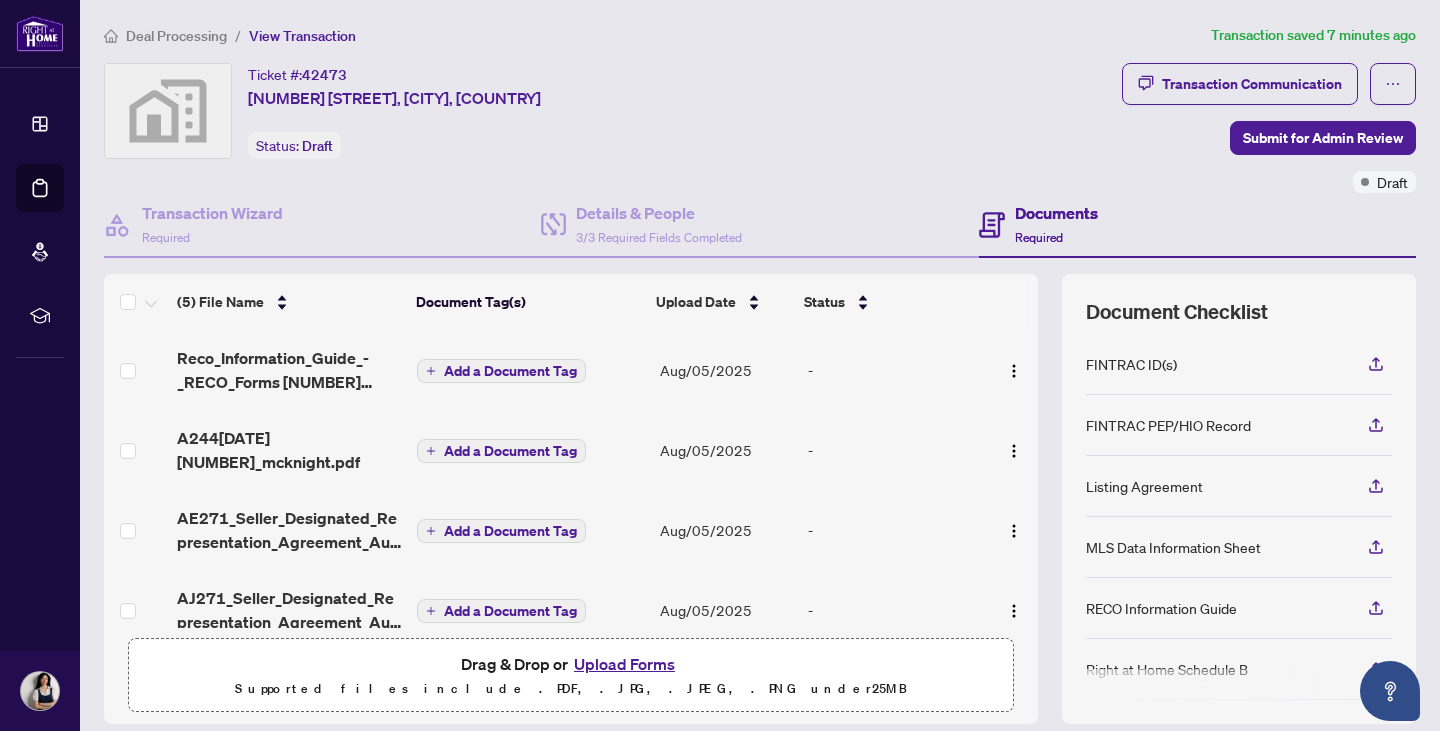 click on "Upload Forms" at bounding box center (624, 664) 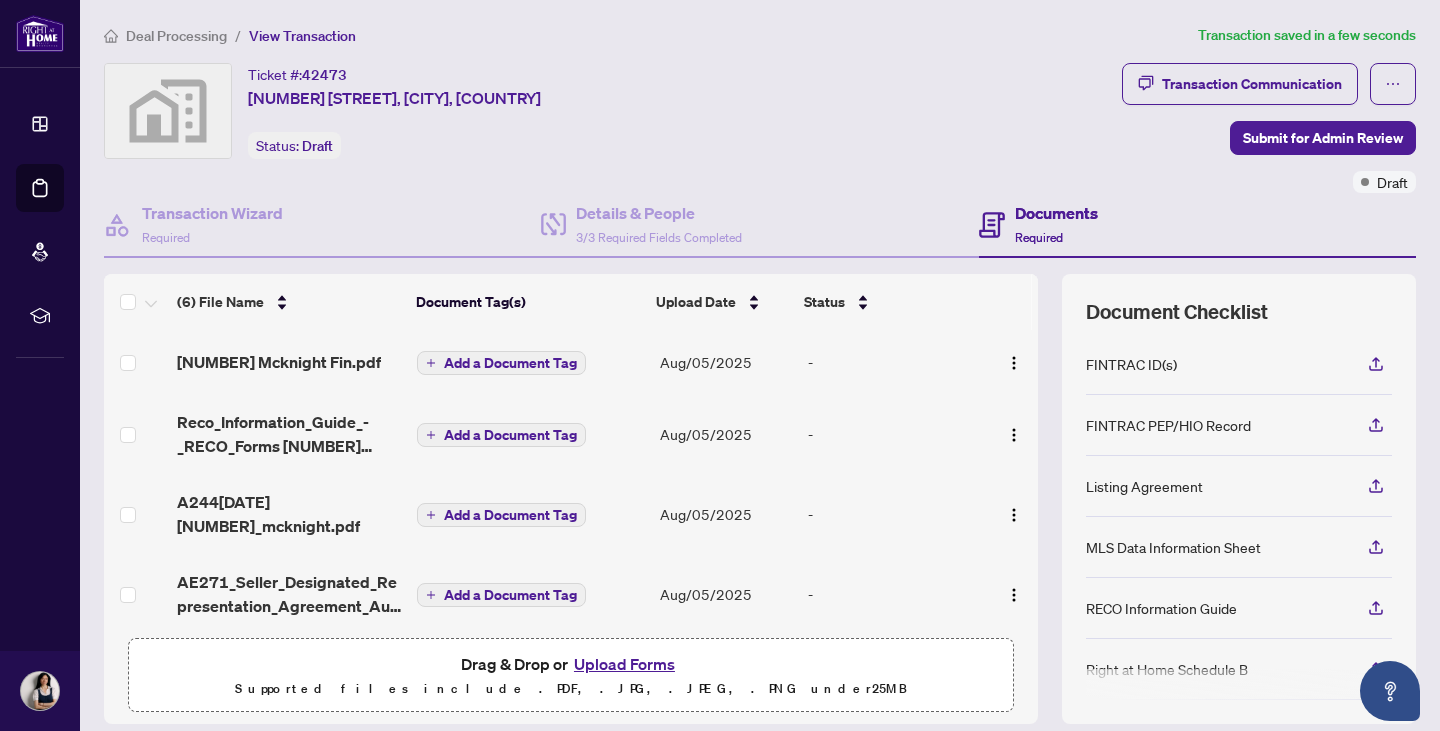 click on "Upload Forms" at bounding box center [624, 664] 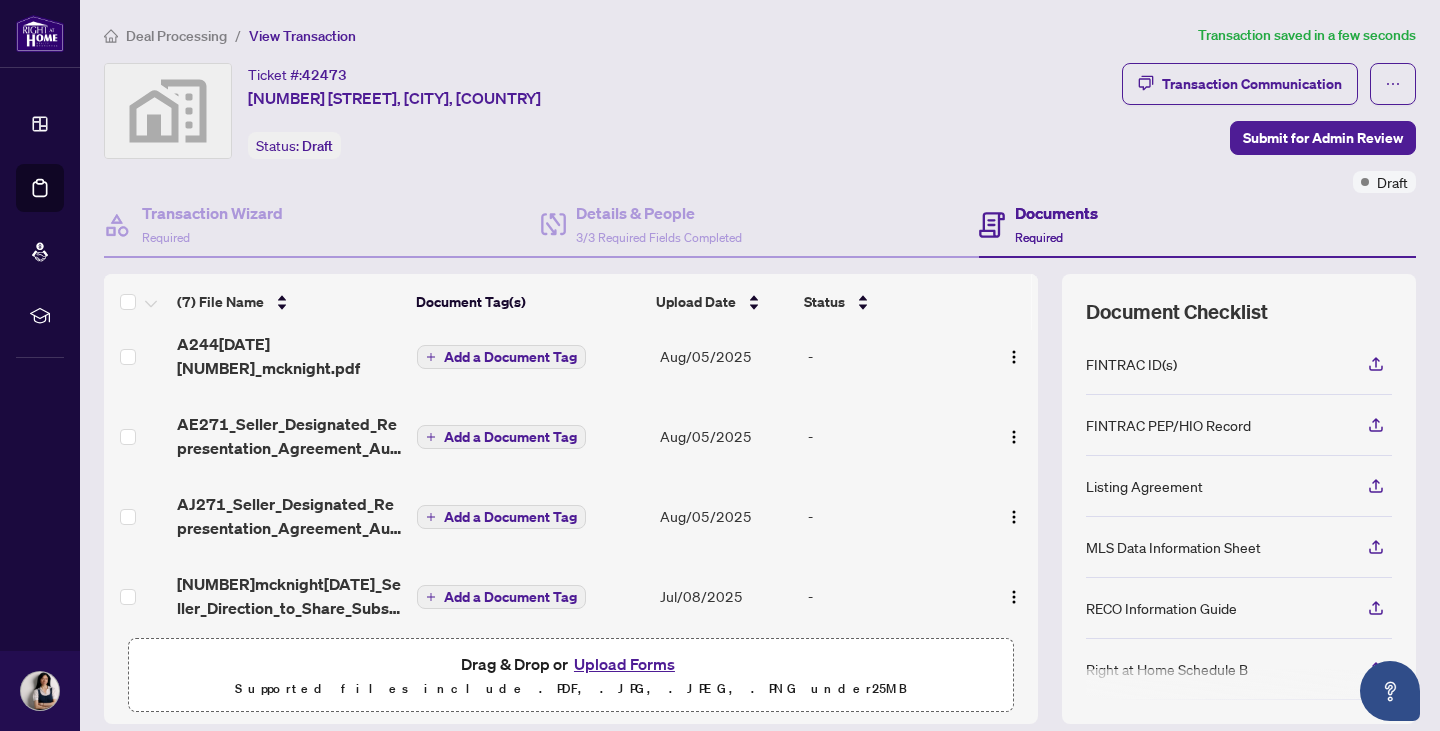 scroll, scrollTop: 237, scrollLeft: 0, axis: vertical 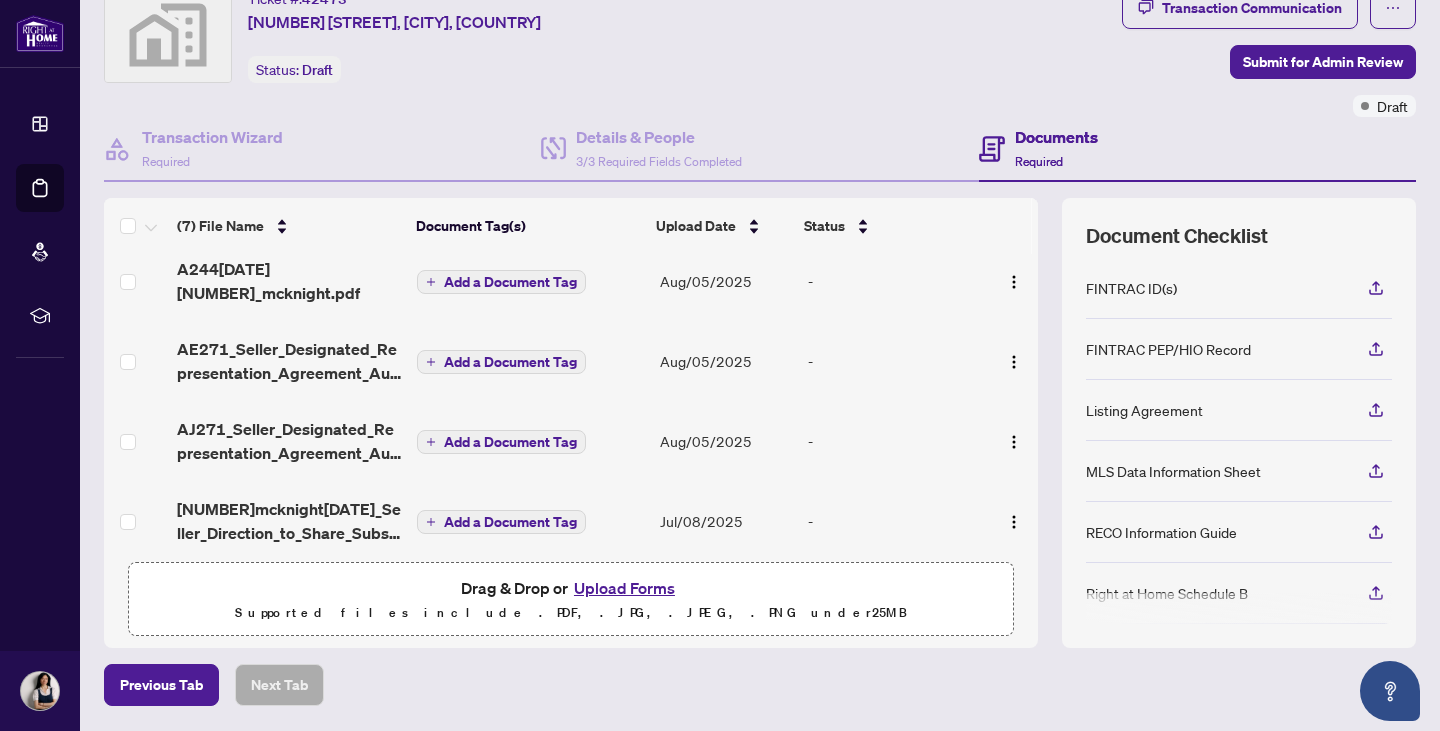 click on "FINTRAC ID(s)" at bounding box center [1131, 288] 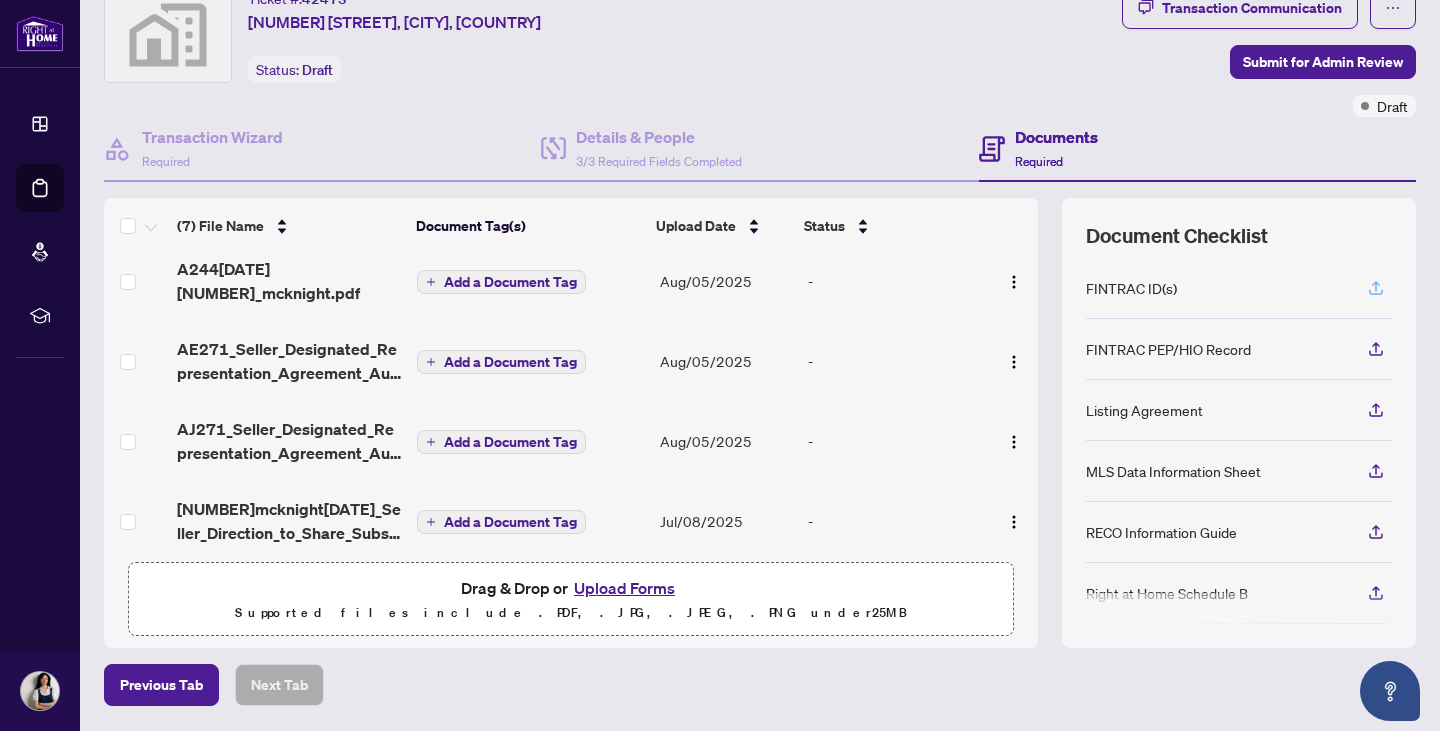 click 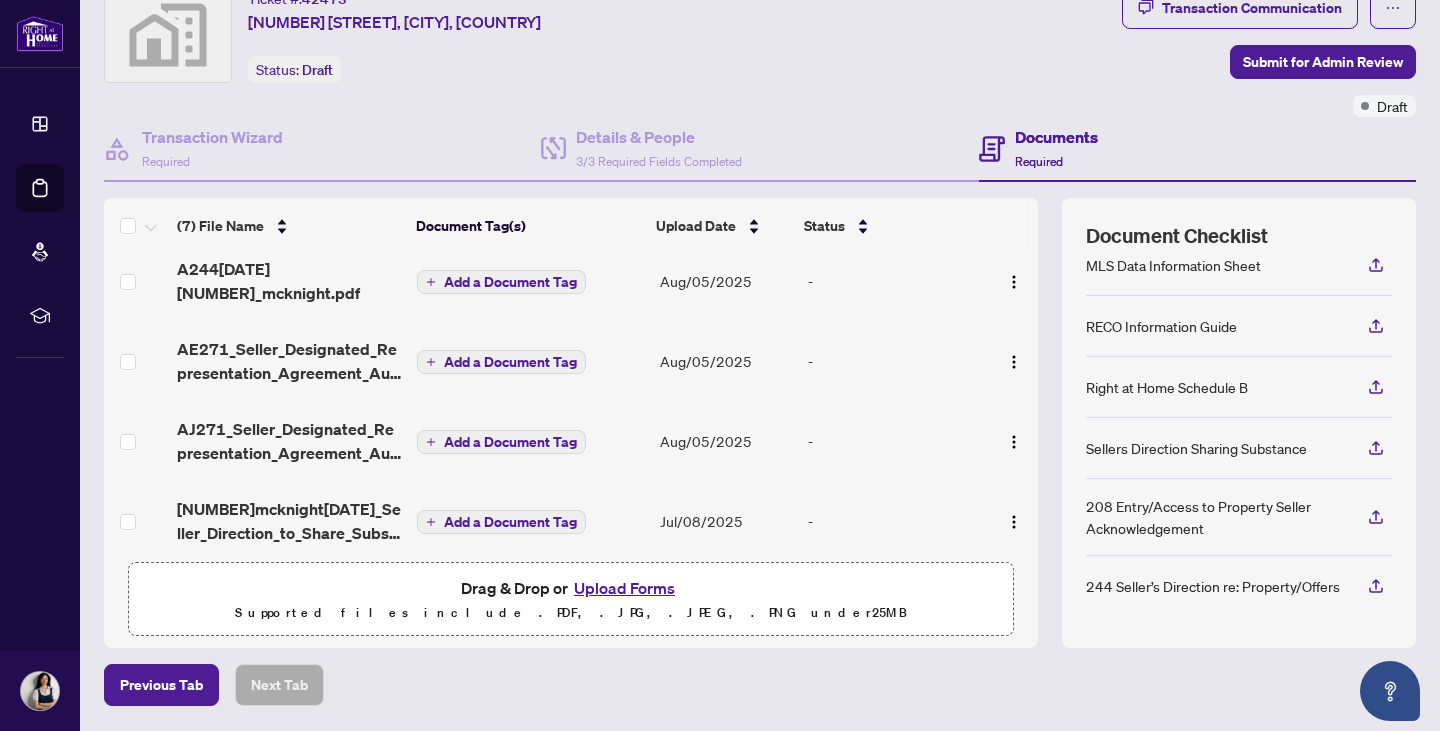 scroll, scrollTop: 206, scrollLeft: 0, axis: vertical 